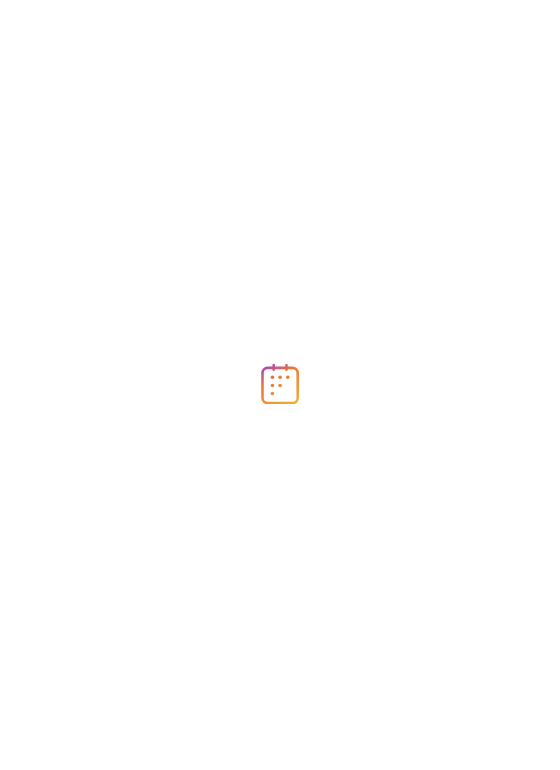 scroll, scrollTop: 0, scrollLeft: 0, axis: both 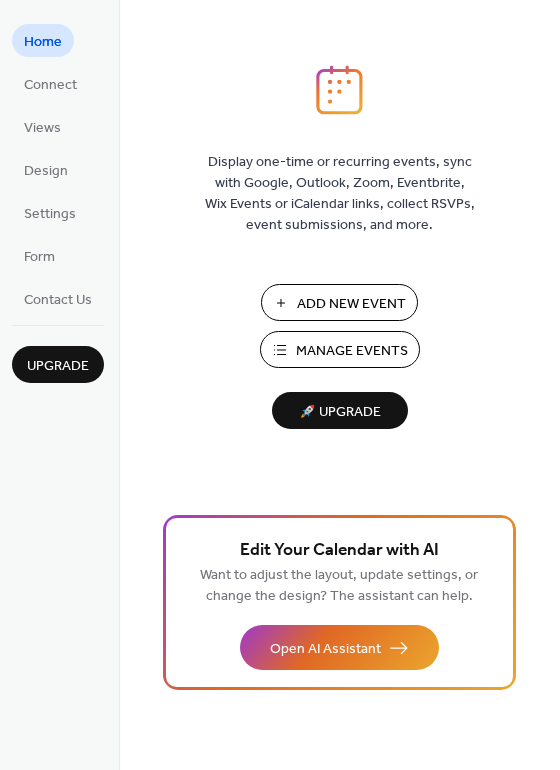 click on "Manage Events" at bounding box center (352, 351) 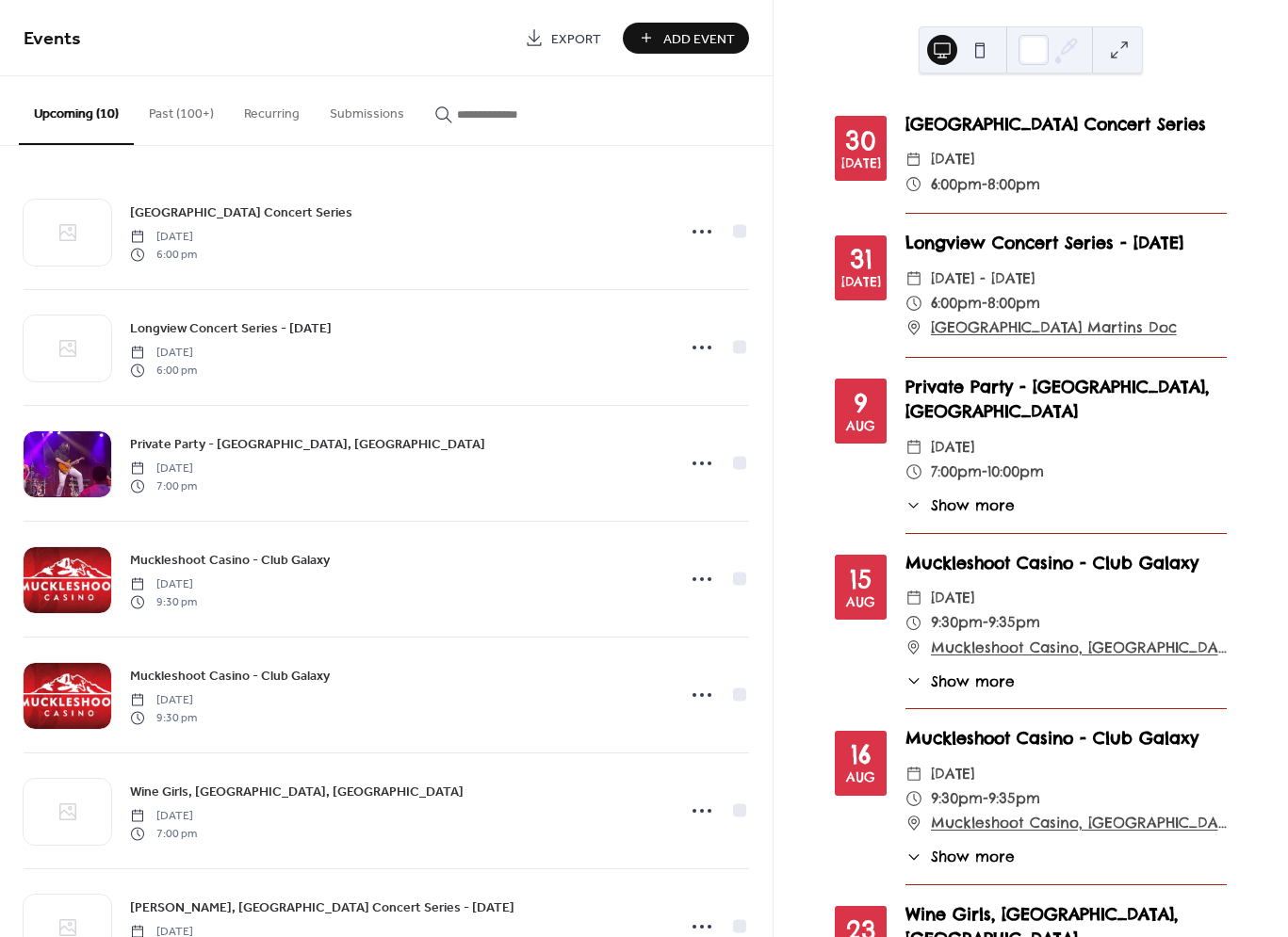scroll, scrollTop: 0, scrollLeft: 0, axis: both 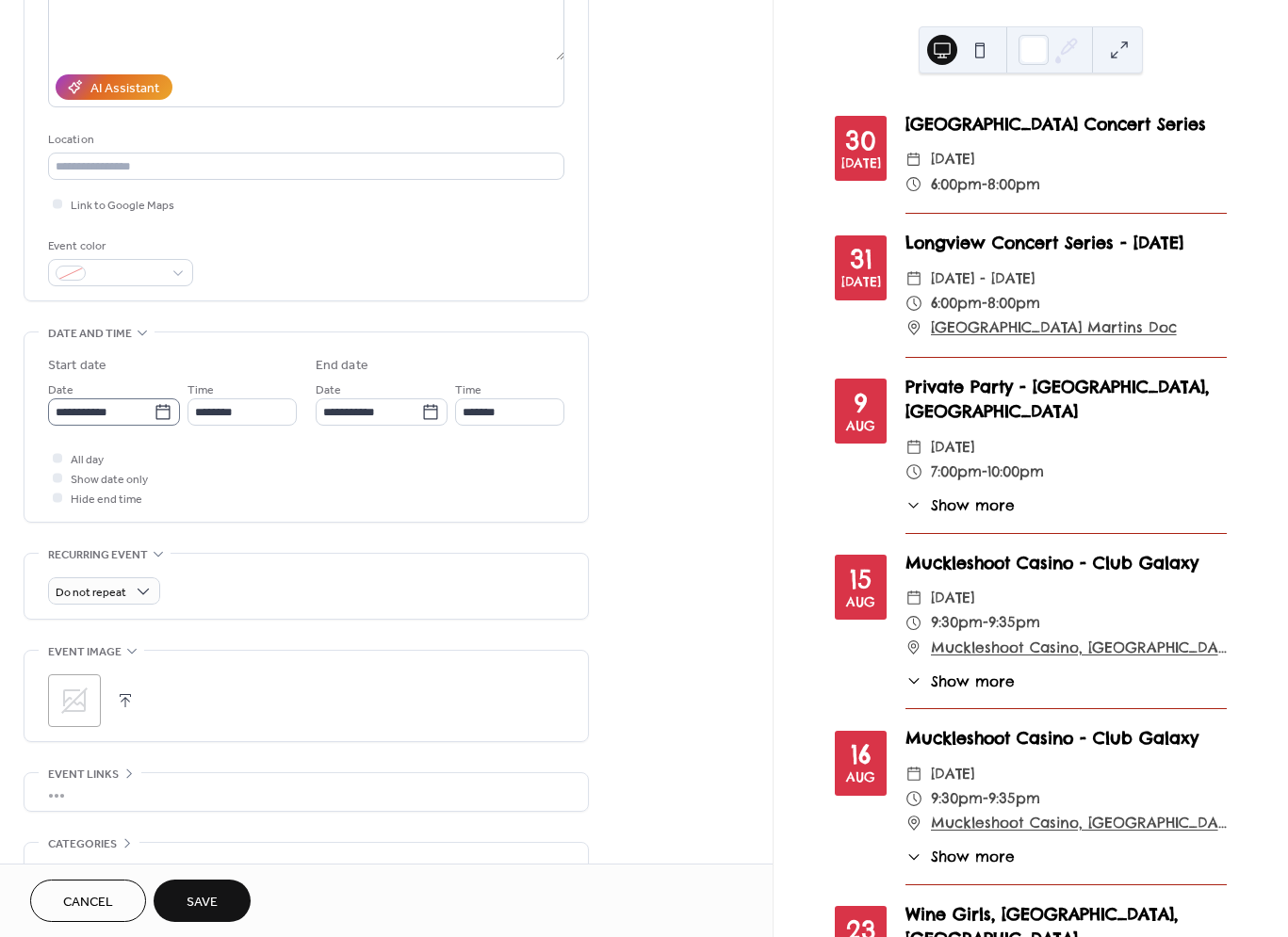 type on "**********" 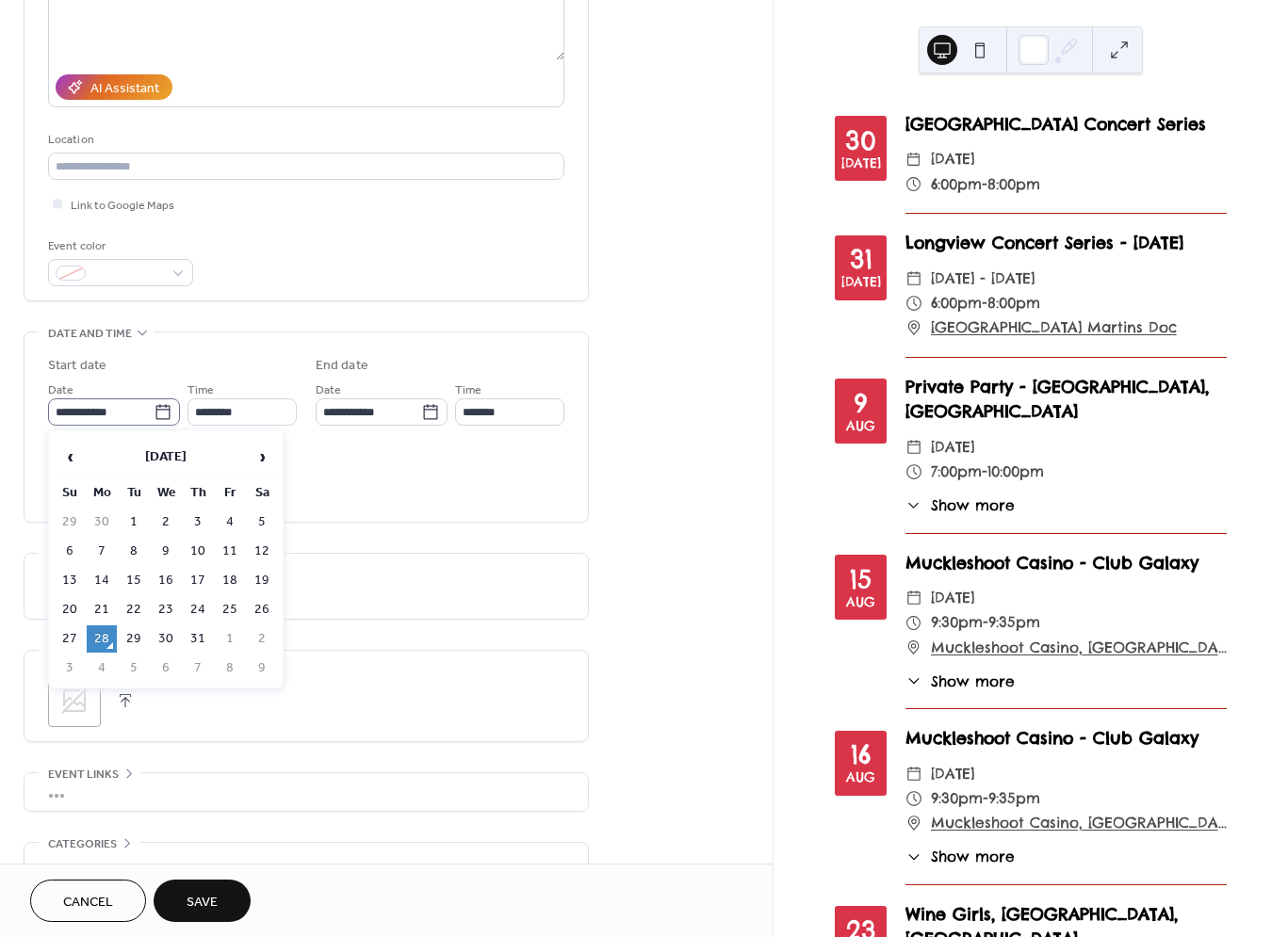 click 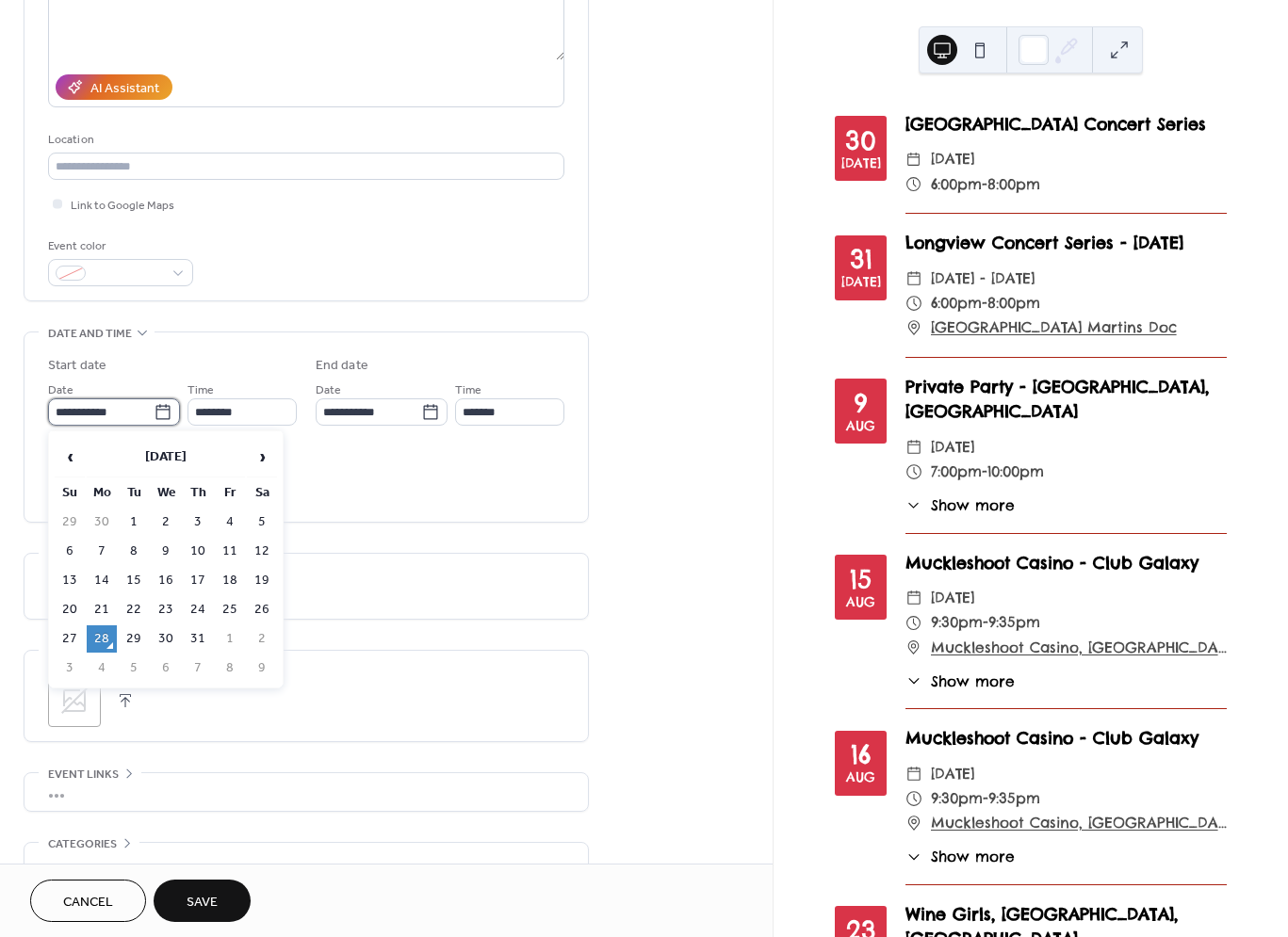 click on "**********" at bounding box center (101, 412) 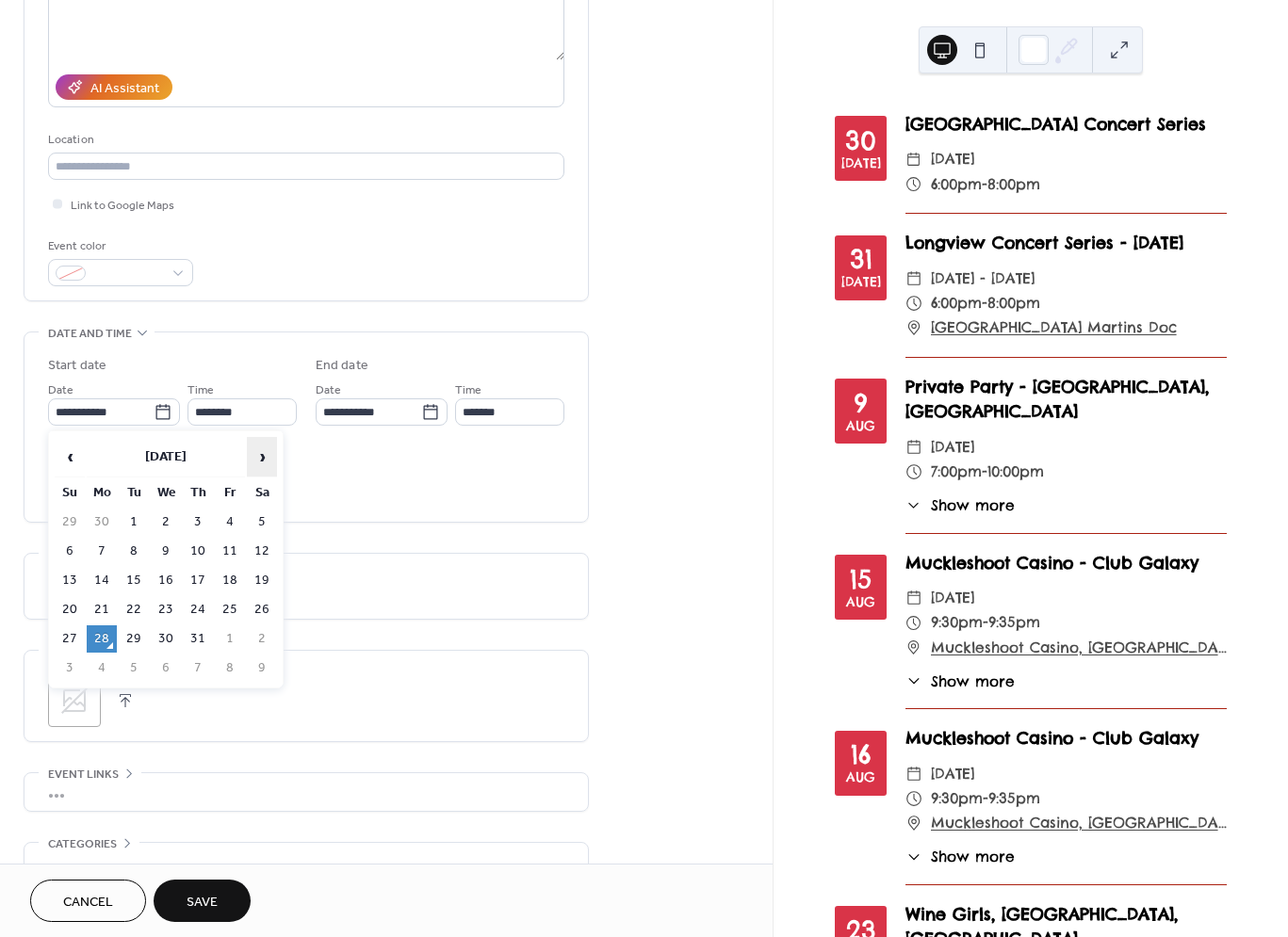 click on "›" at bounding box center [262, 457] 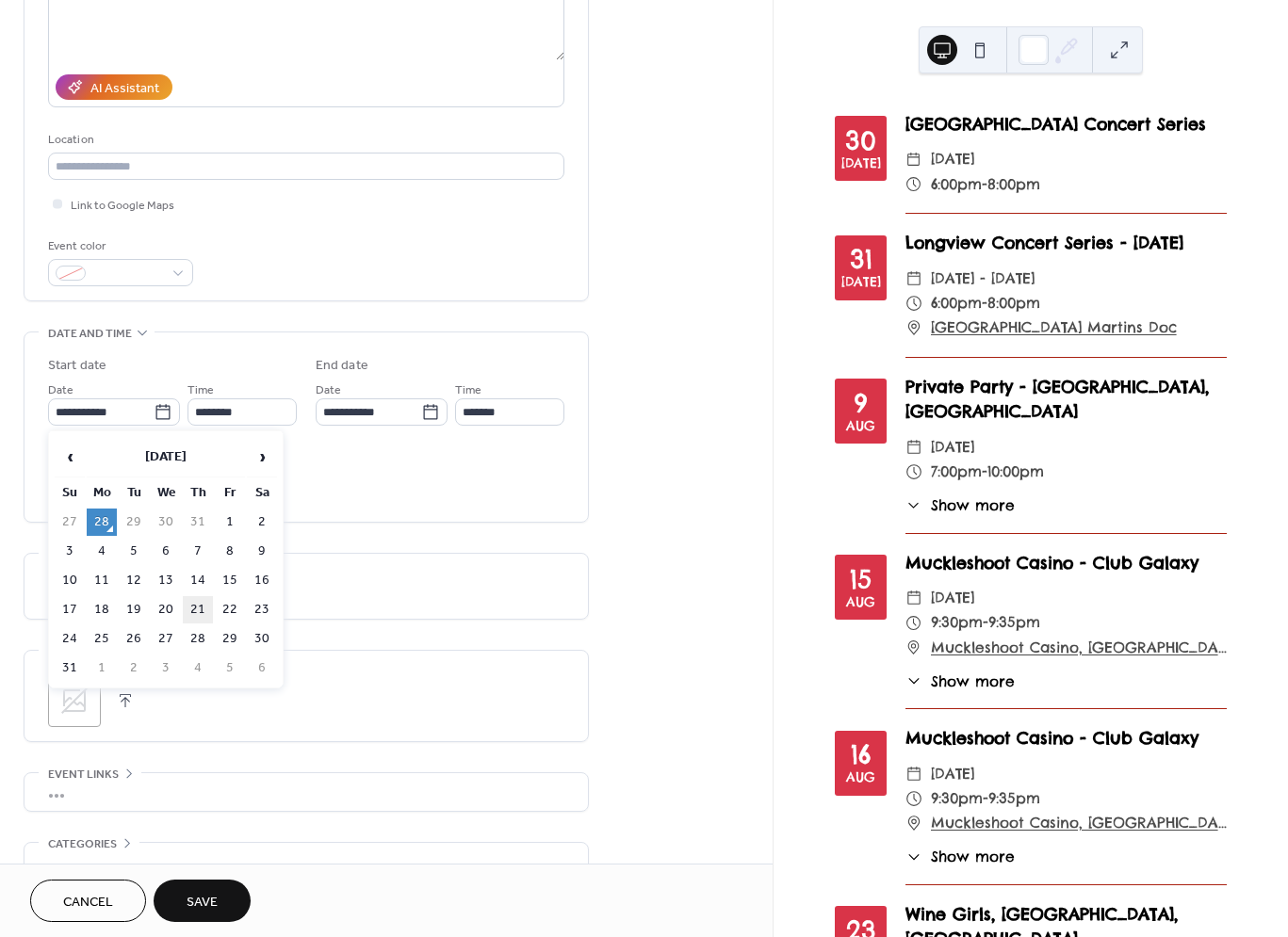 click on "21" at bounding box center [198, 609] 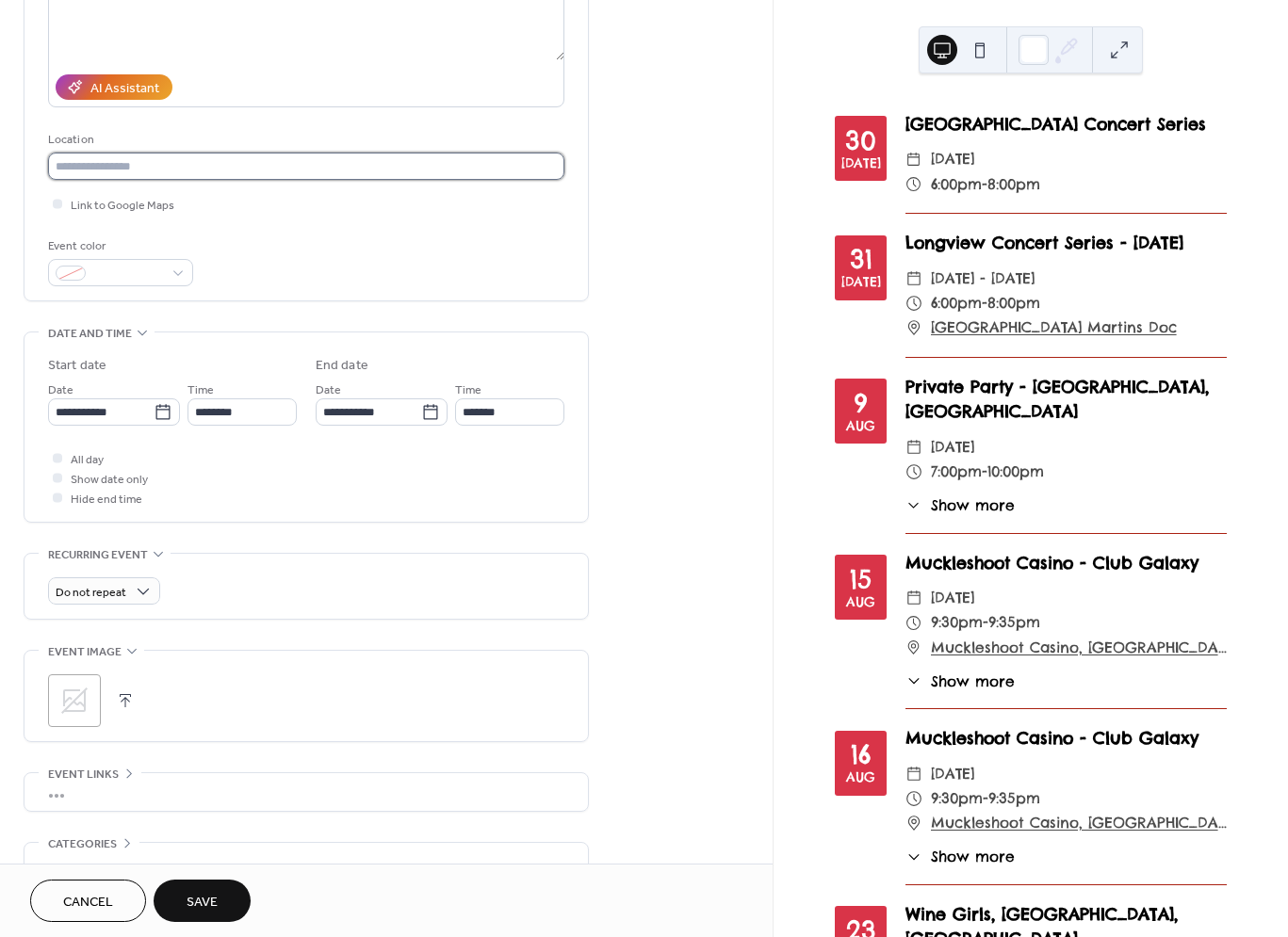 click at bounding box center [306, 166] 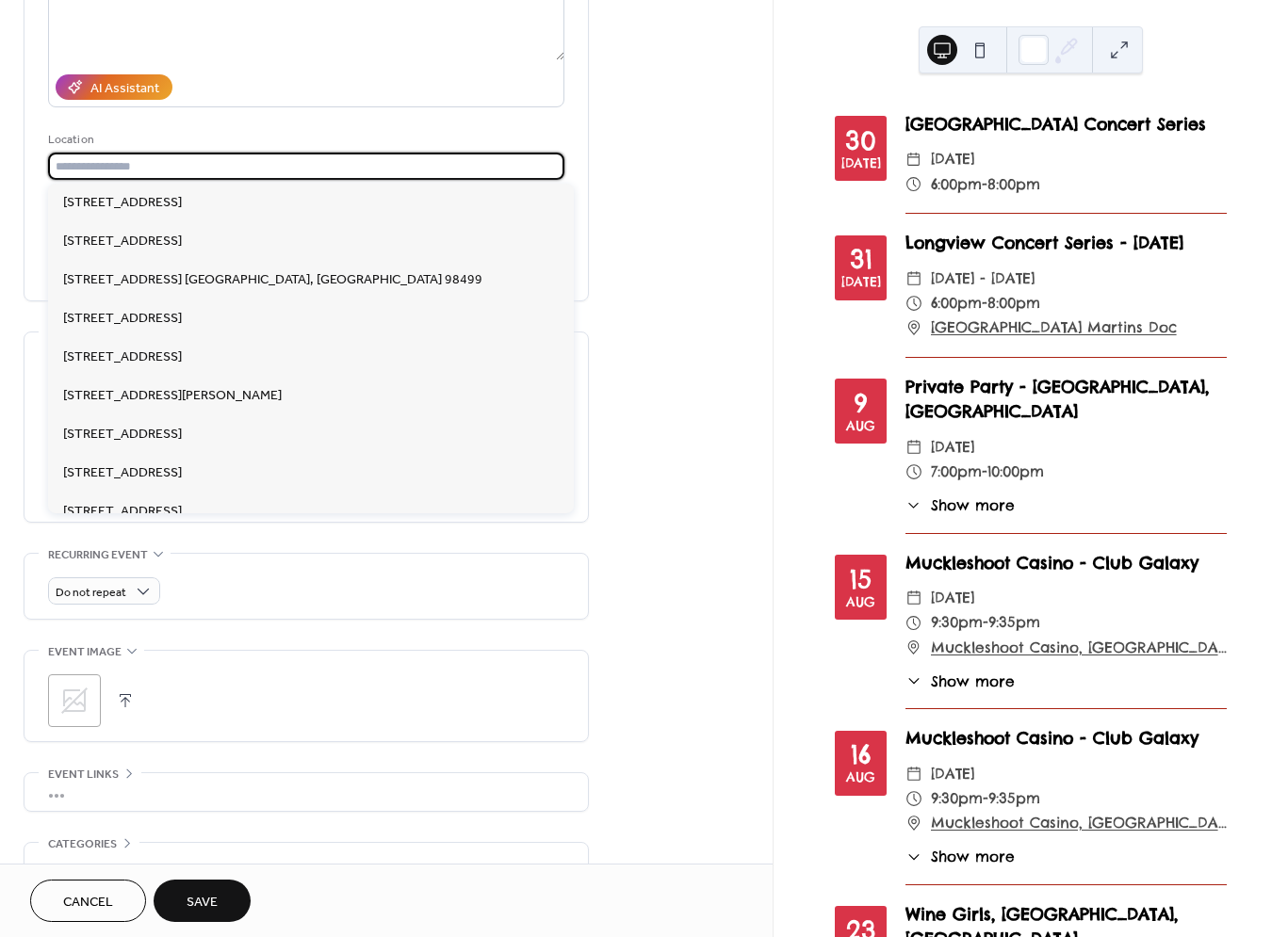 paste on "**********" 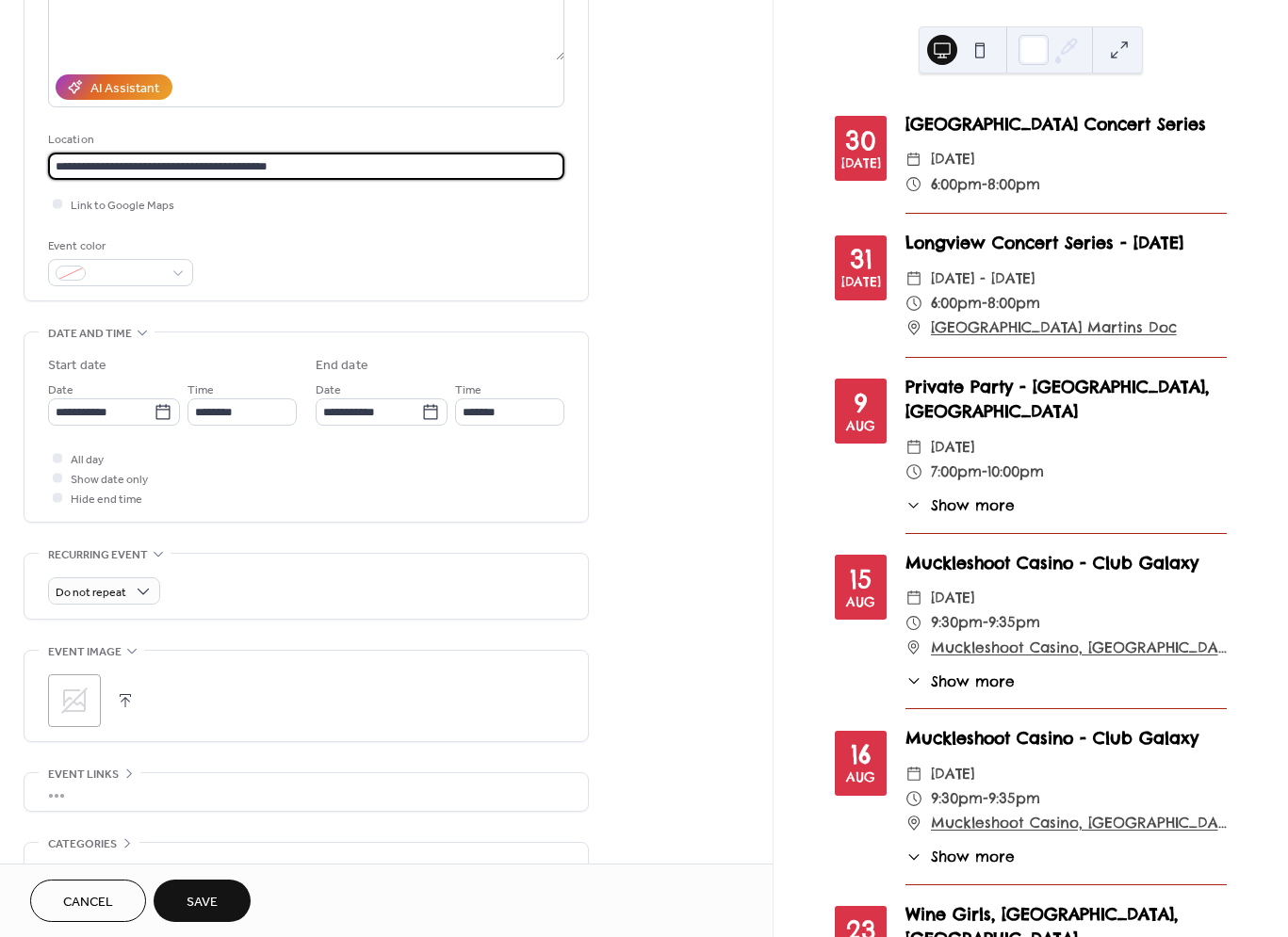 type on "**********" 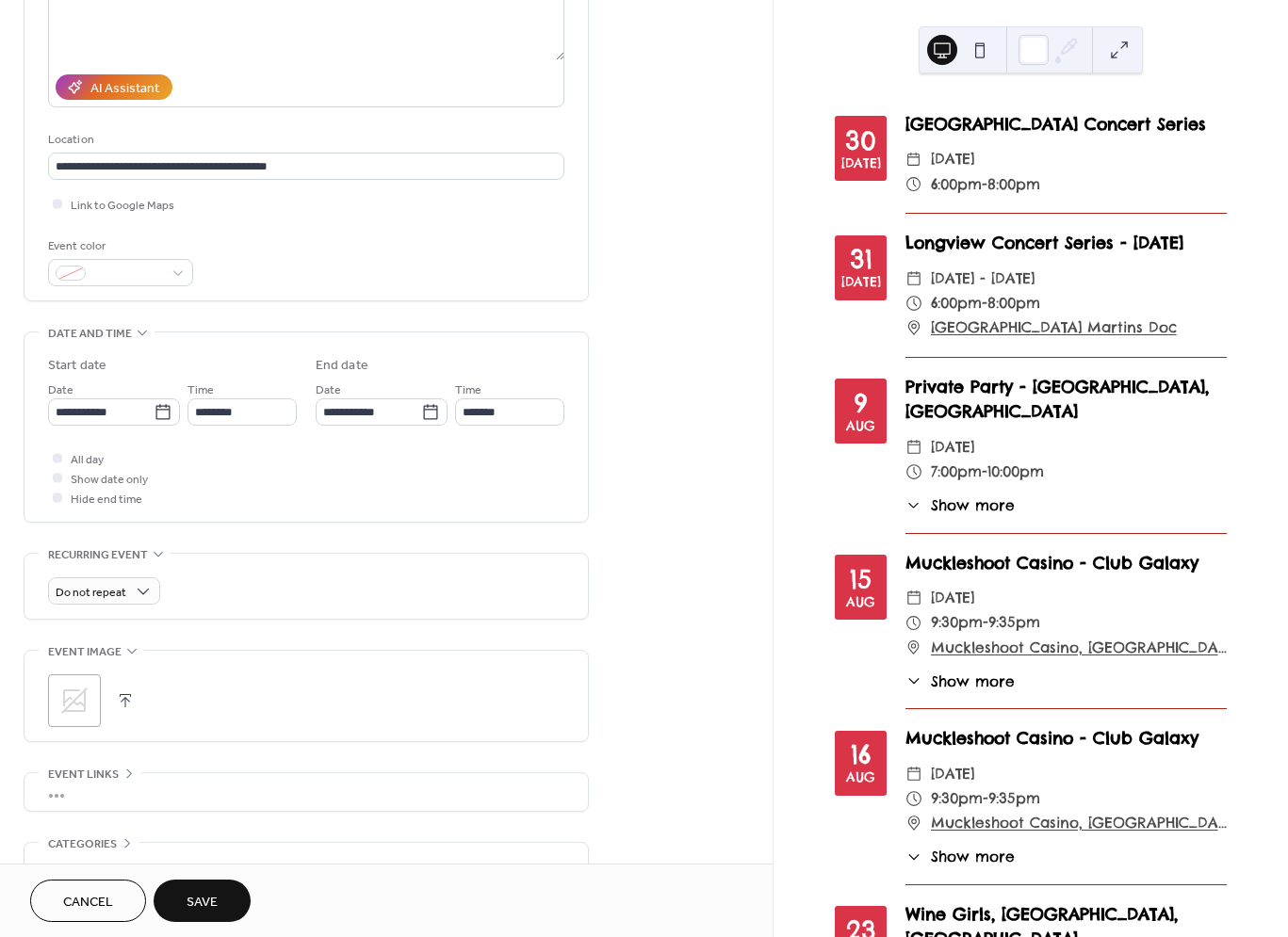 click on "**********" at bounding box center (306, 67) 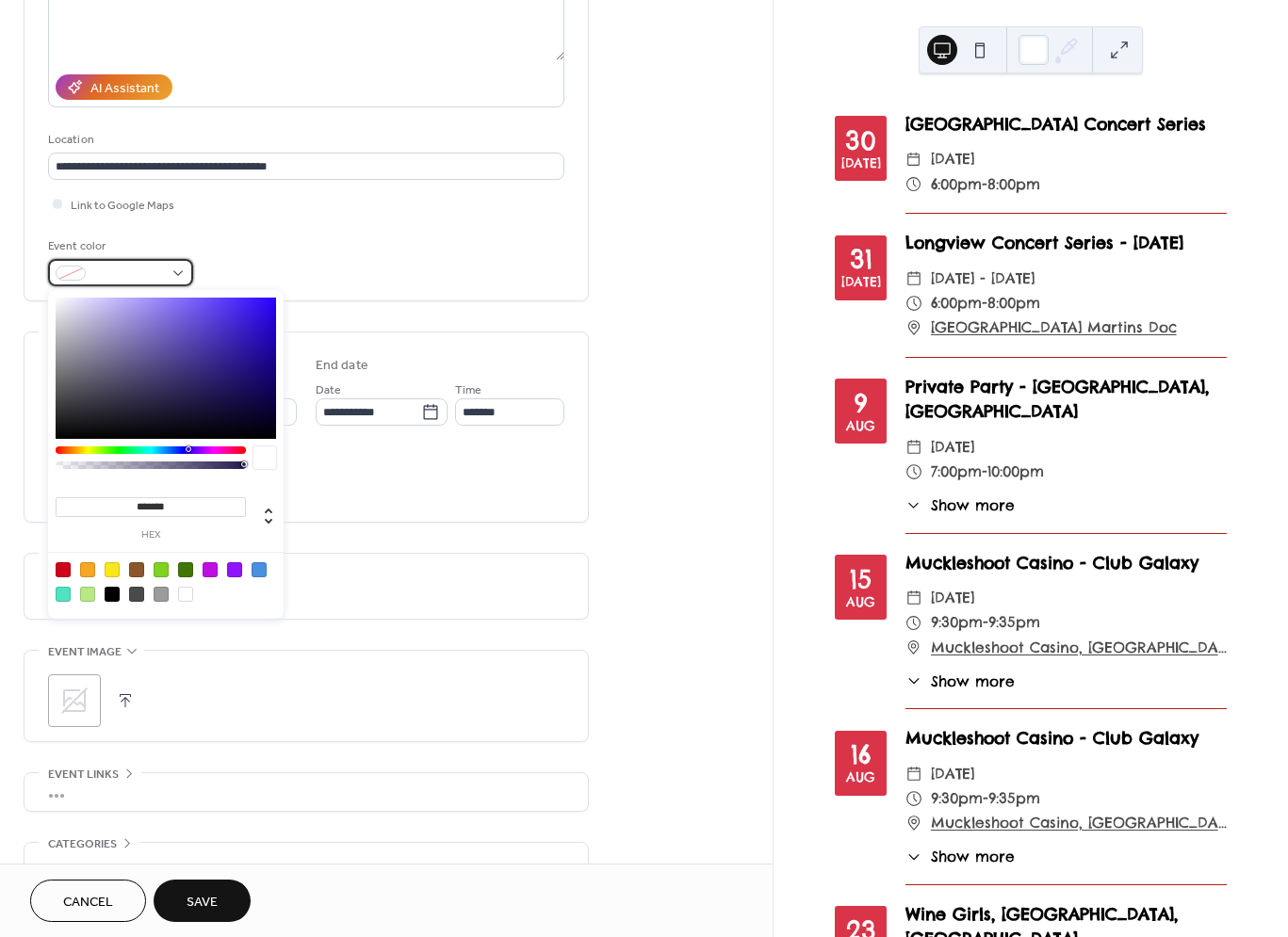 click at bounding box center (121, 272) 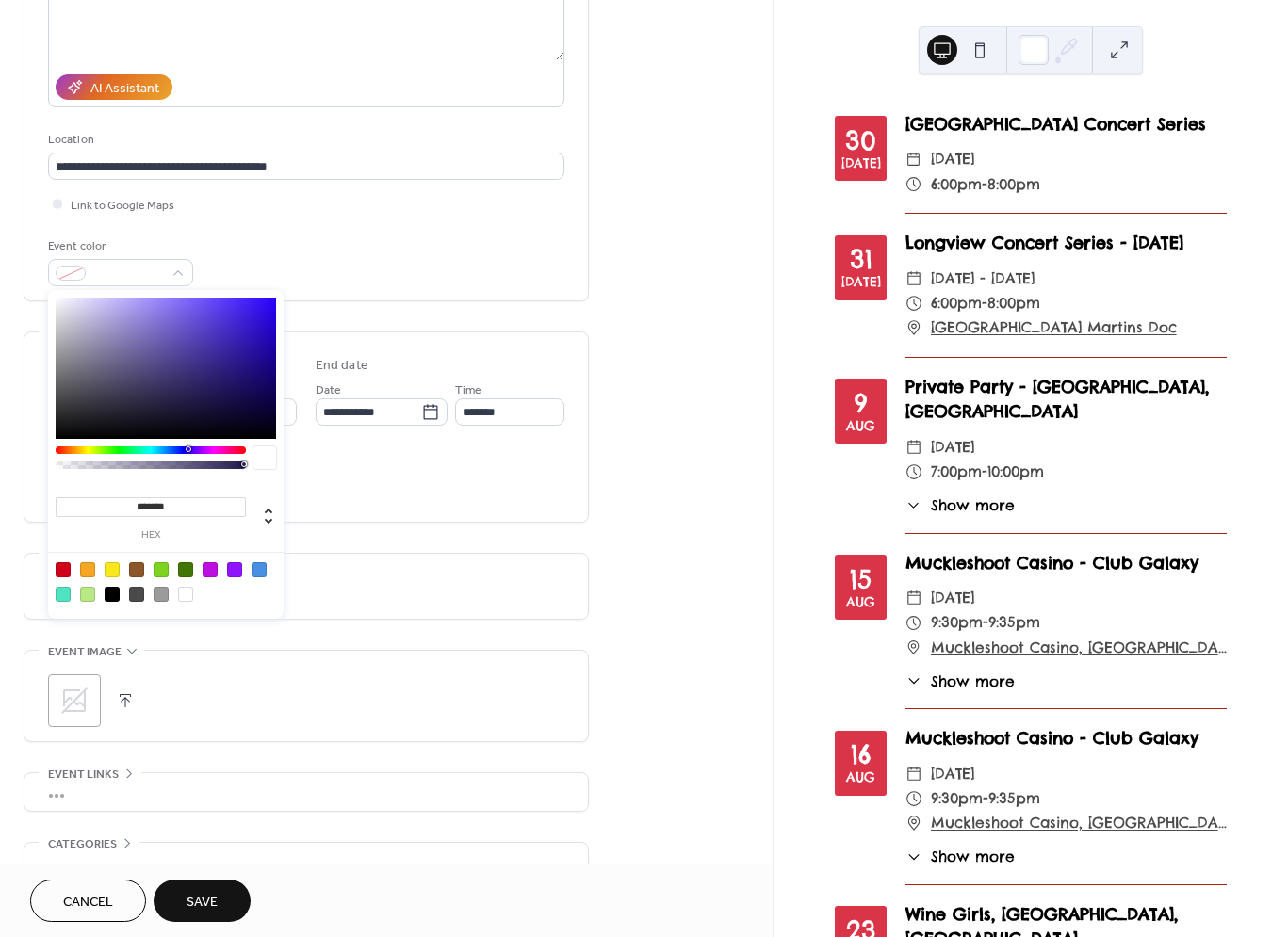 click at bounding box center (63, 570) 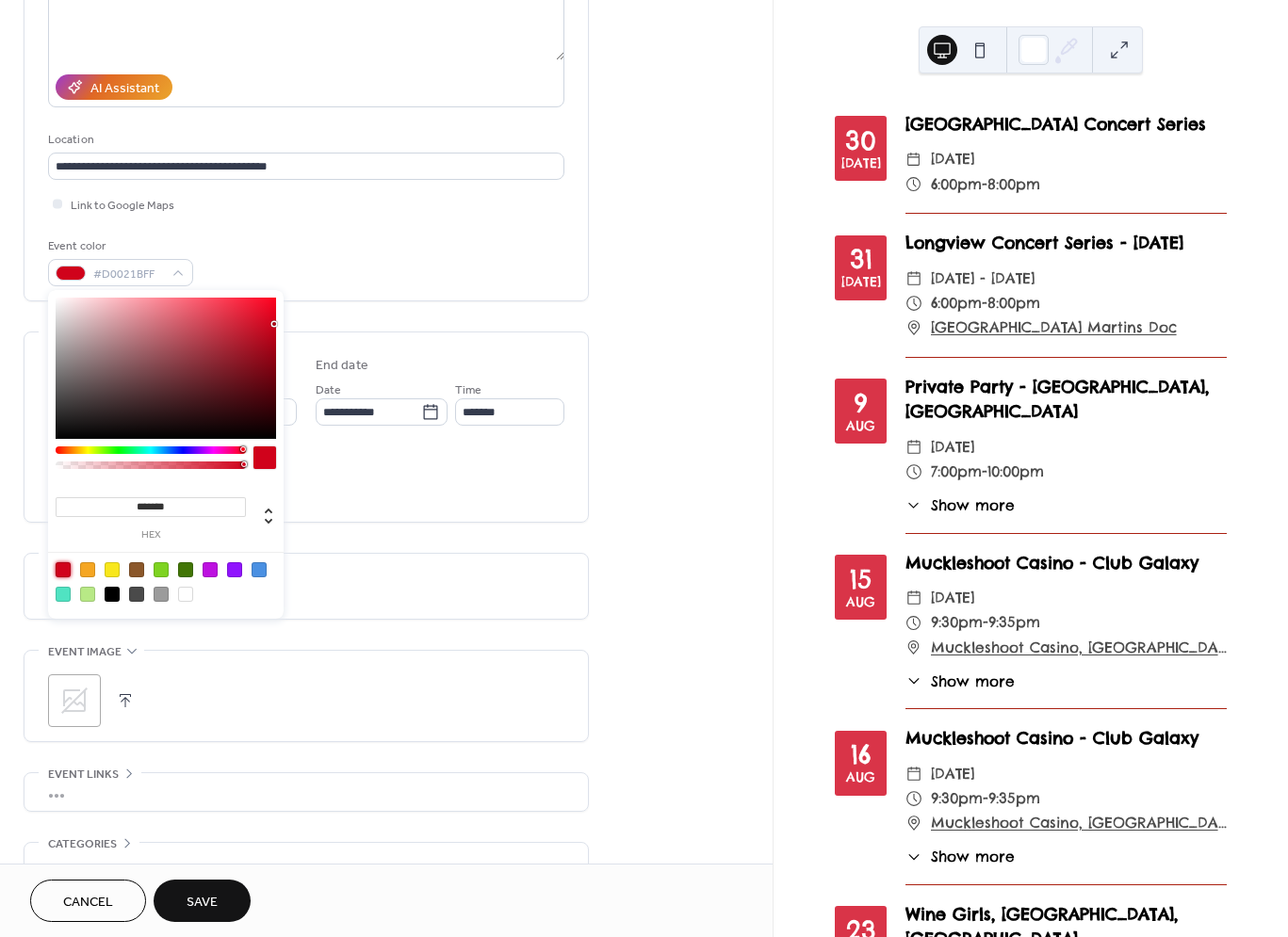 click on "All day Show date only Hide end time" at bounding box center [306, 477] 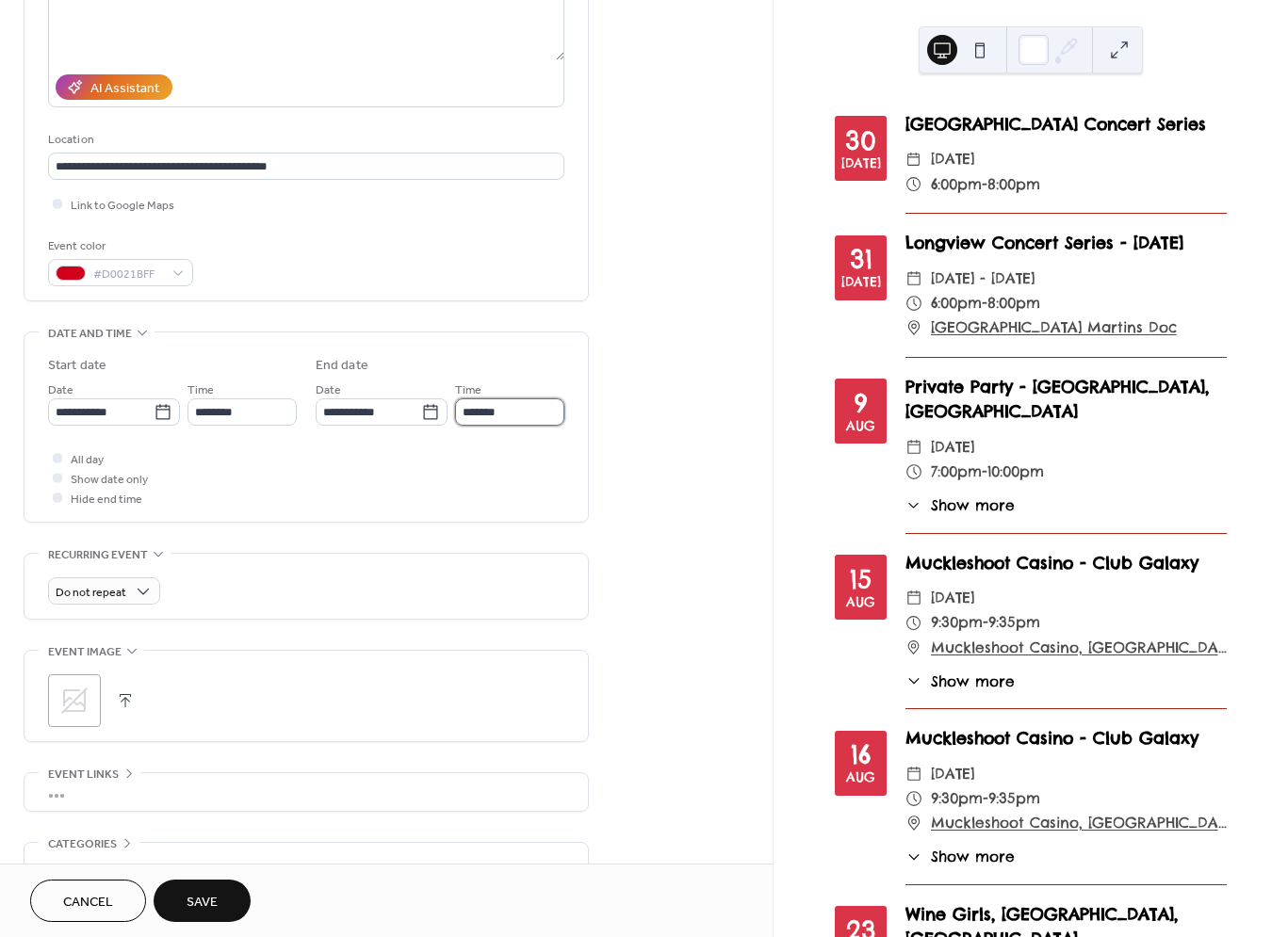 click on "*******" at bounding box center (510, 412) 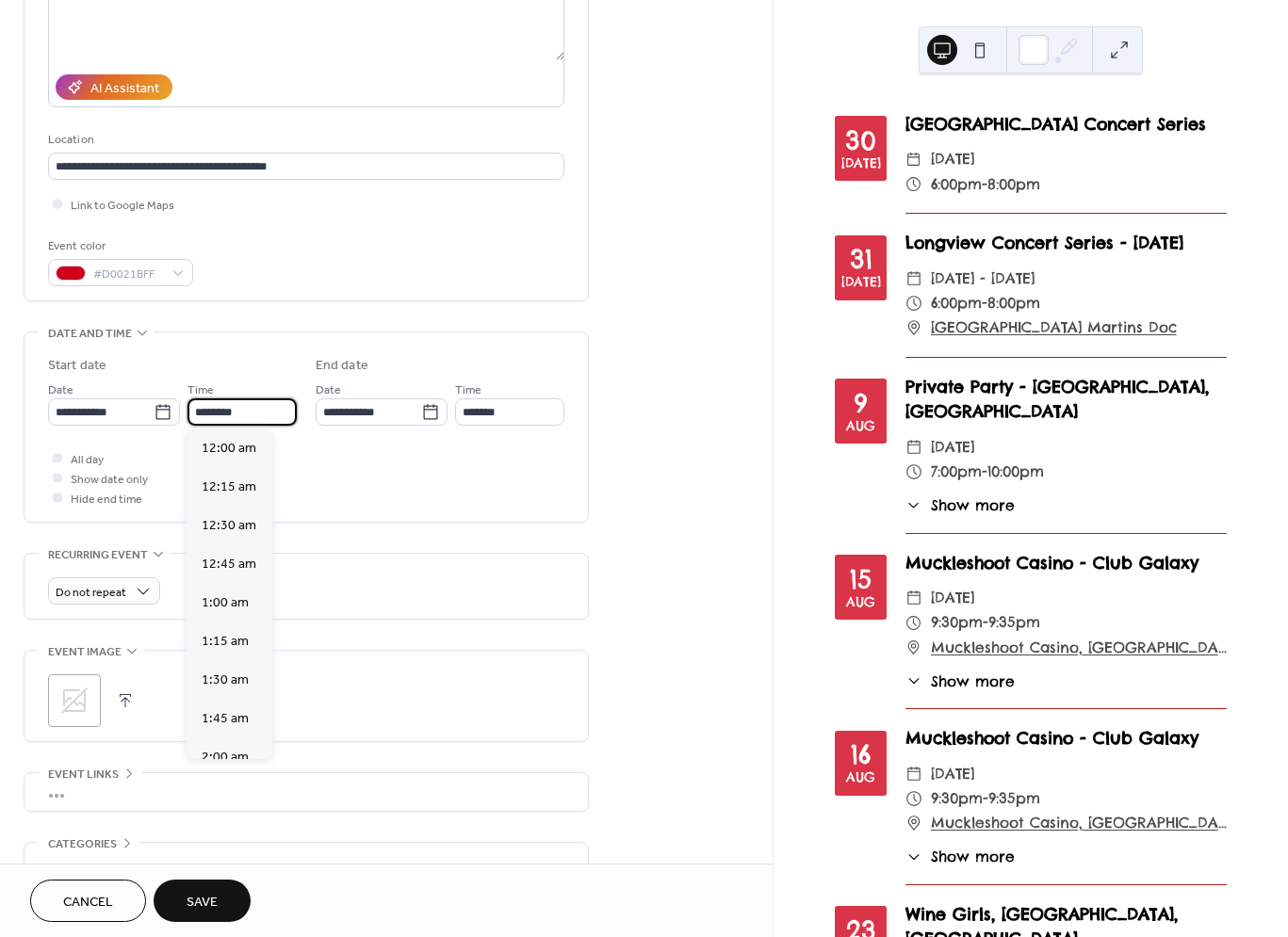 click on "********" at bounding box center [242, 412] 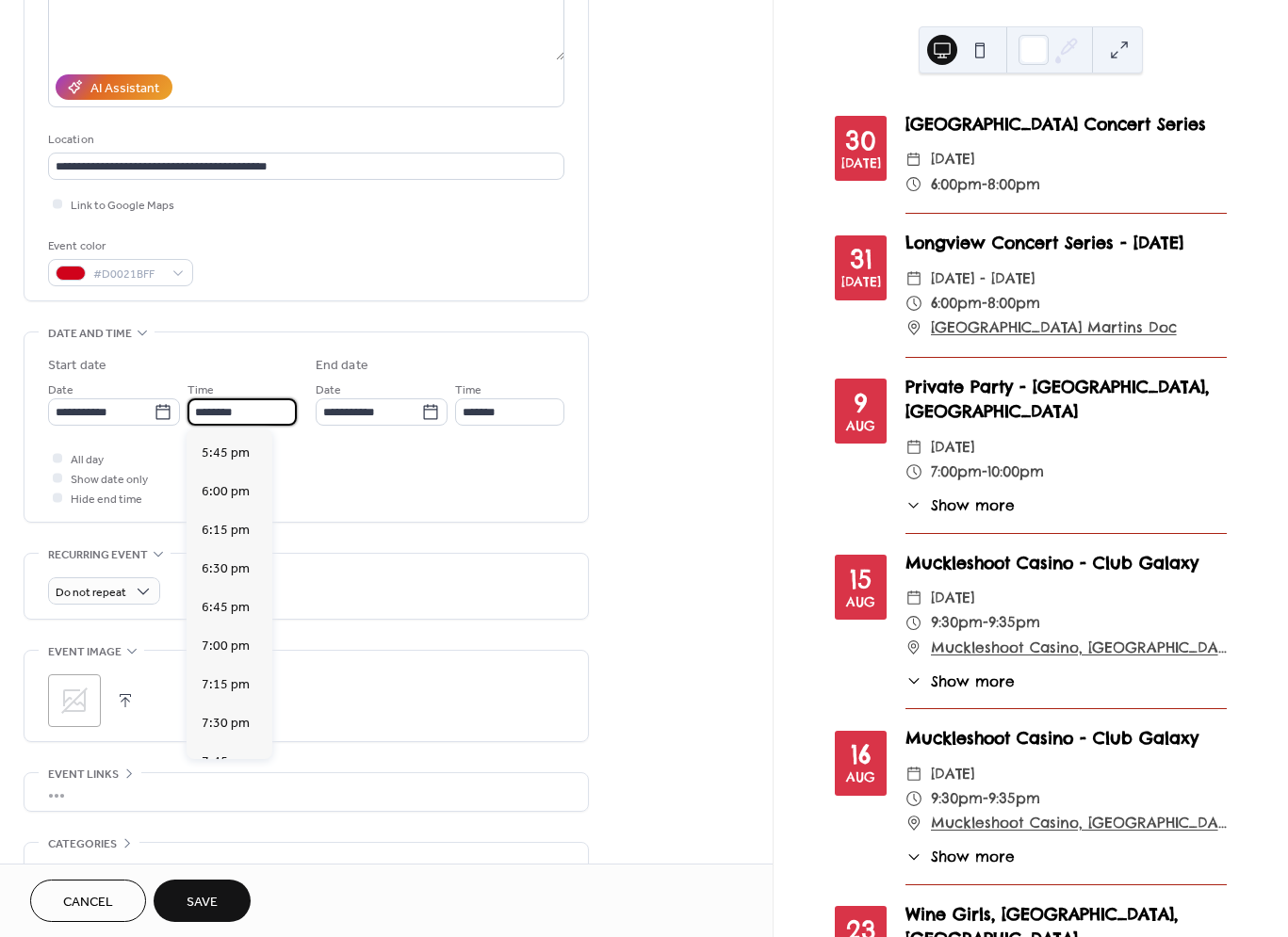 scroll, scrollTop: 2733, scrollLeft: 0, axis: vertical 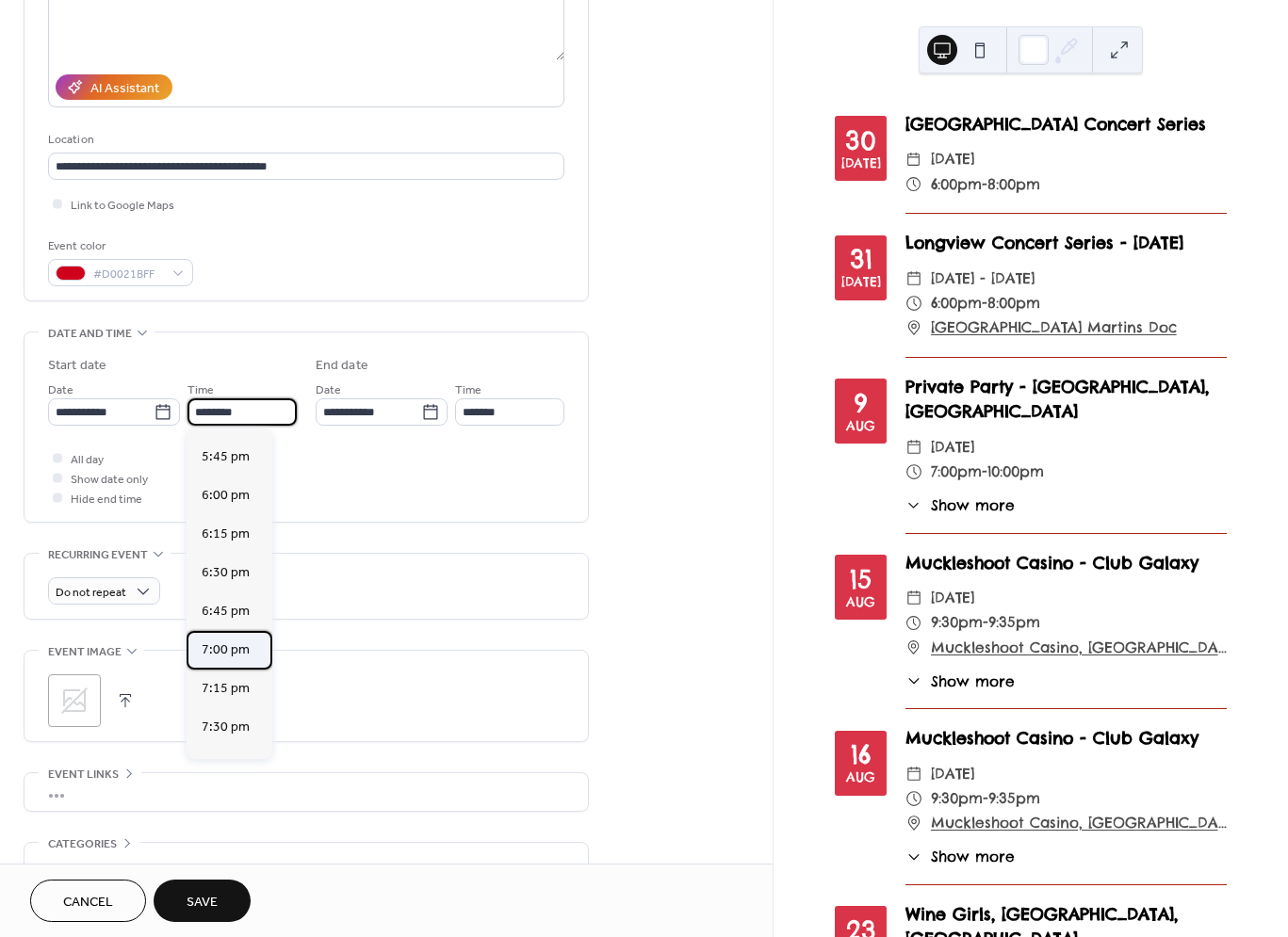 click on "7:00 pm" at bounding box center [225, 650] 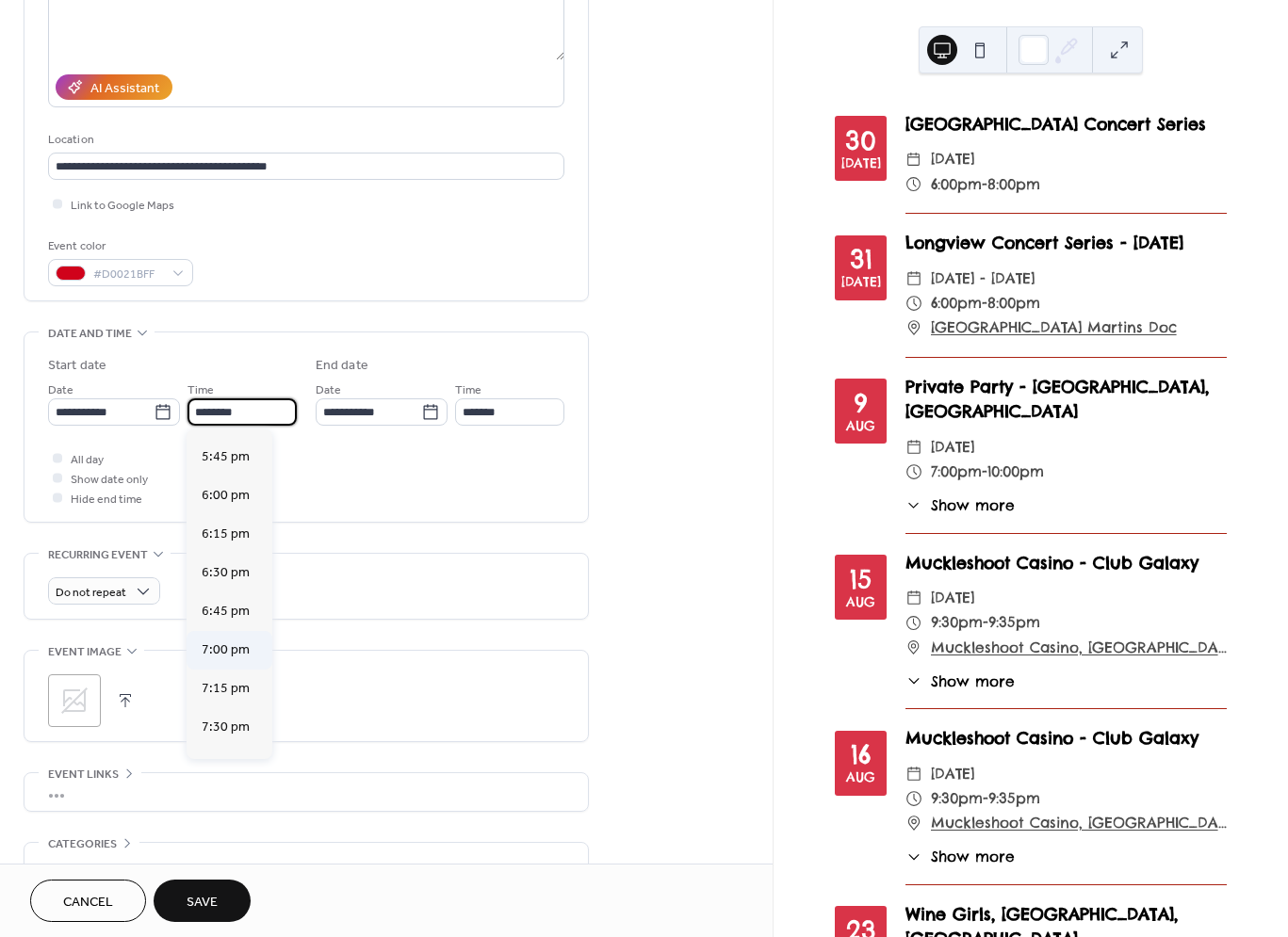 type on "*******" 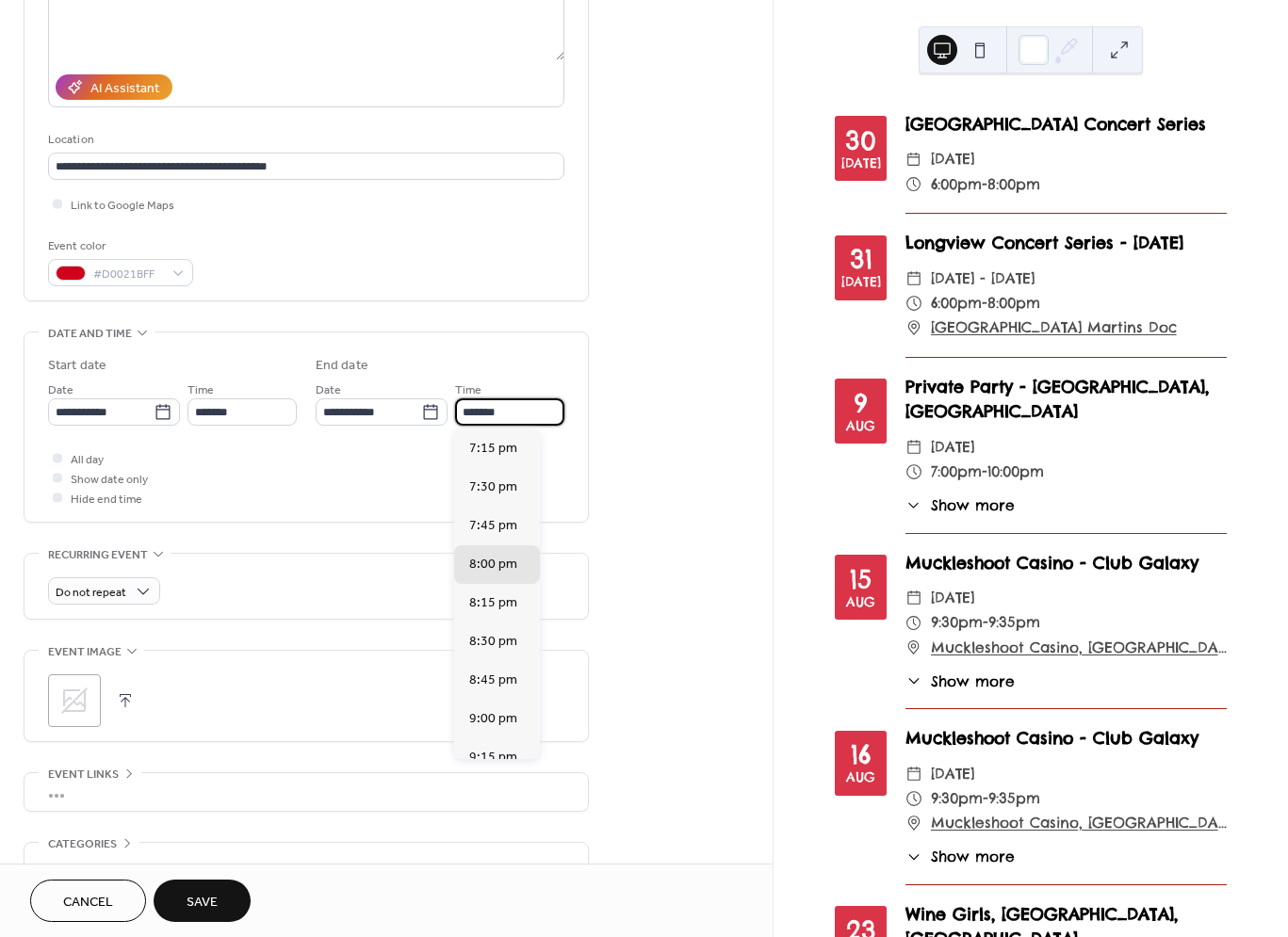 click on "*******" at bounding box center (510, 412) 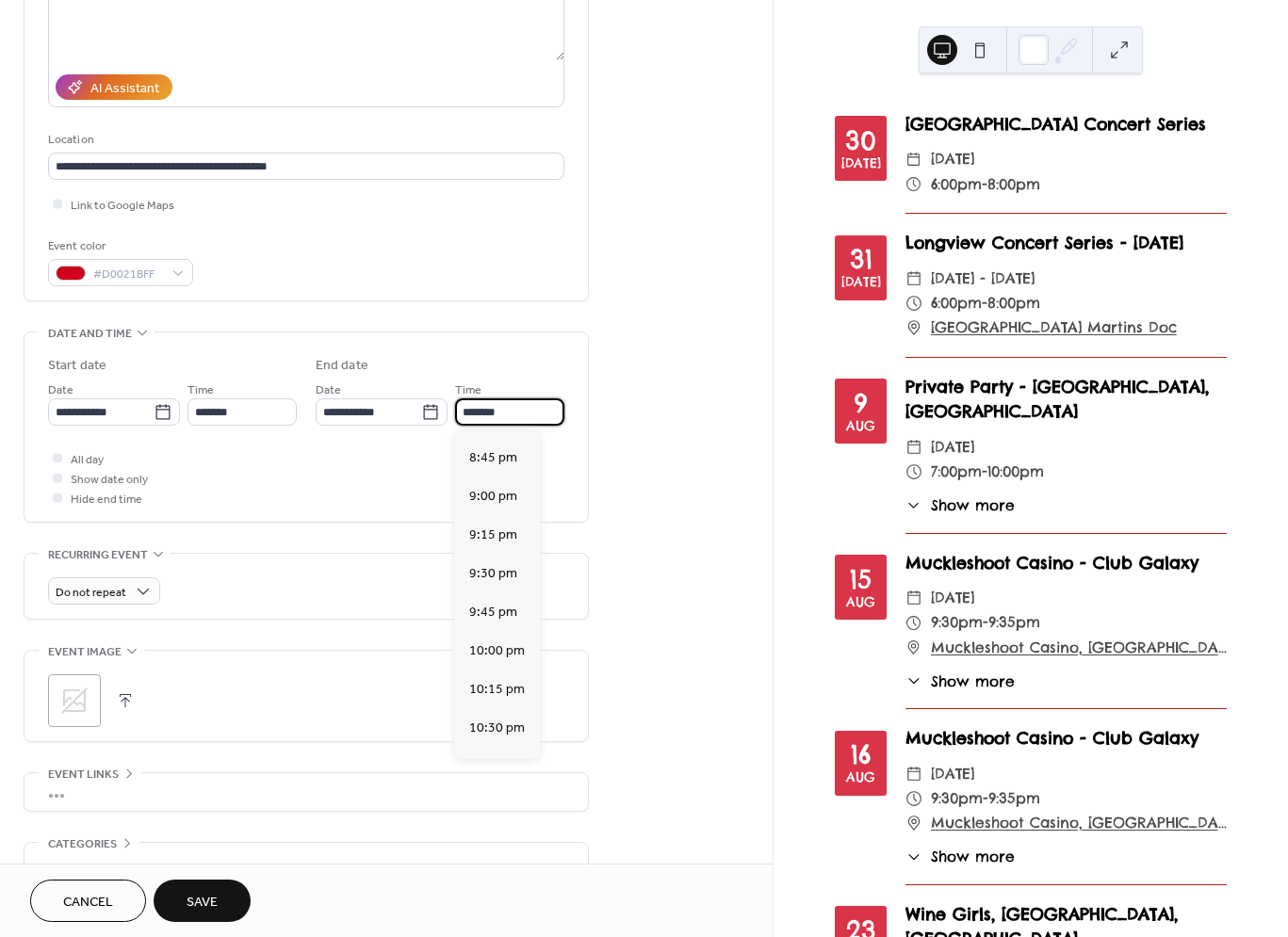 scroll, scrollTop: 395, scrollLeft: 0, axis: vertical 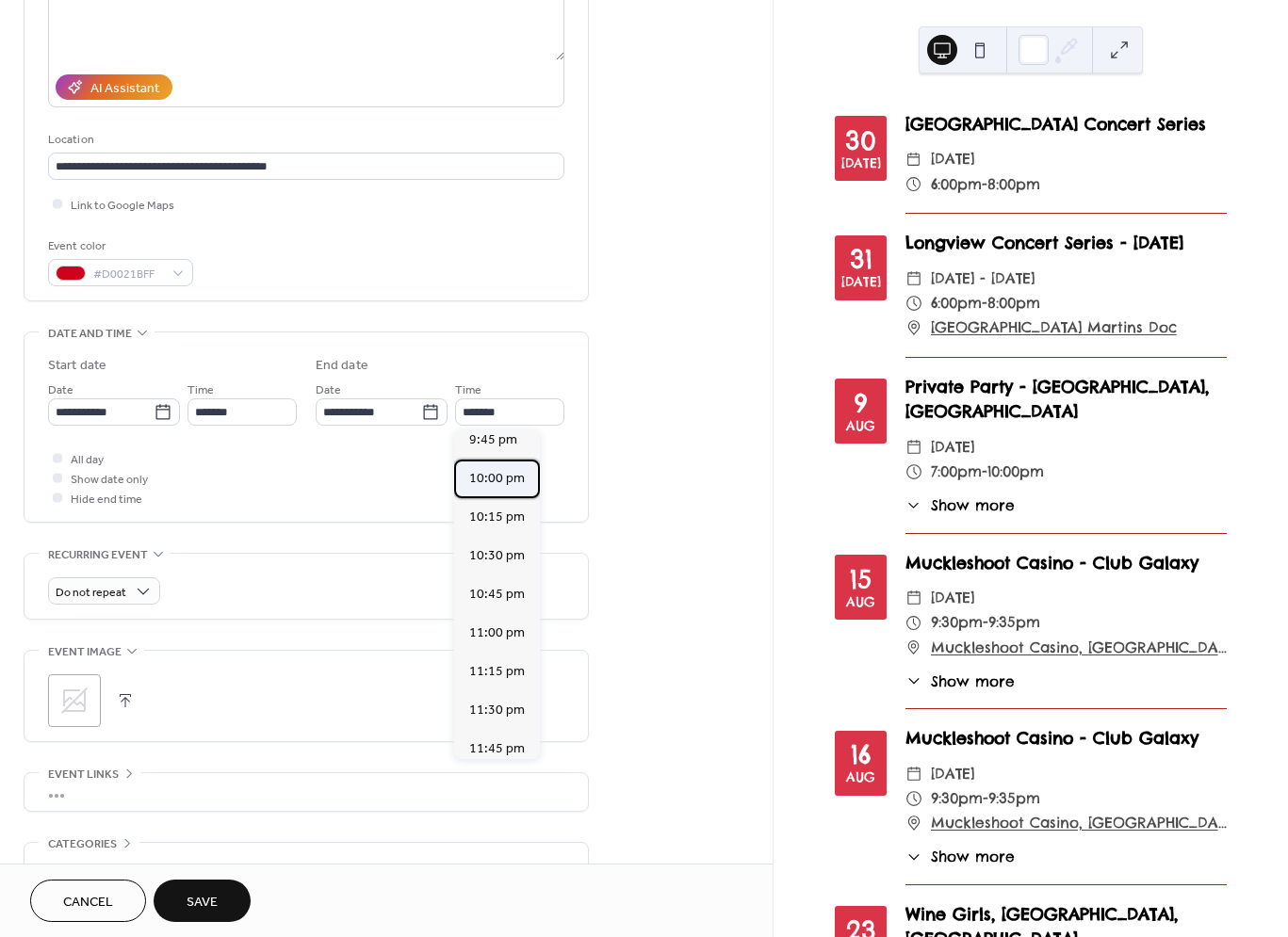 click on "10:00 pm" at bounding box center (497, 478) 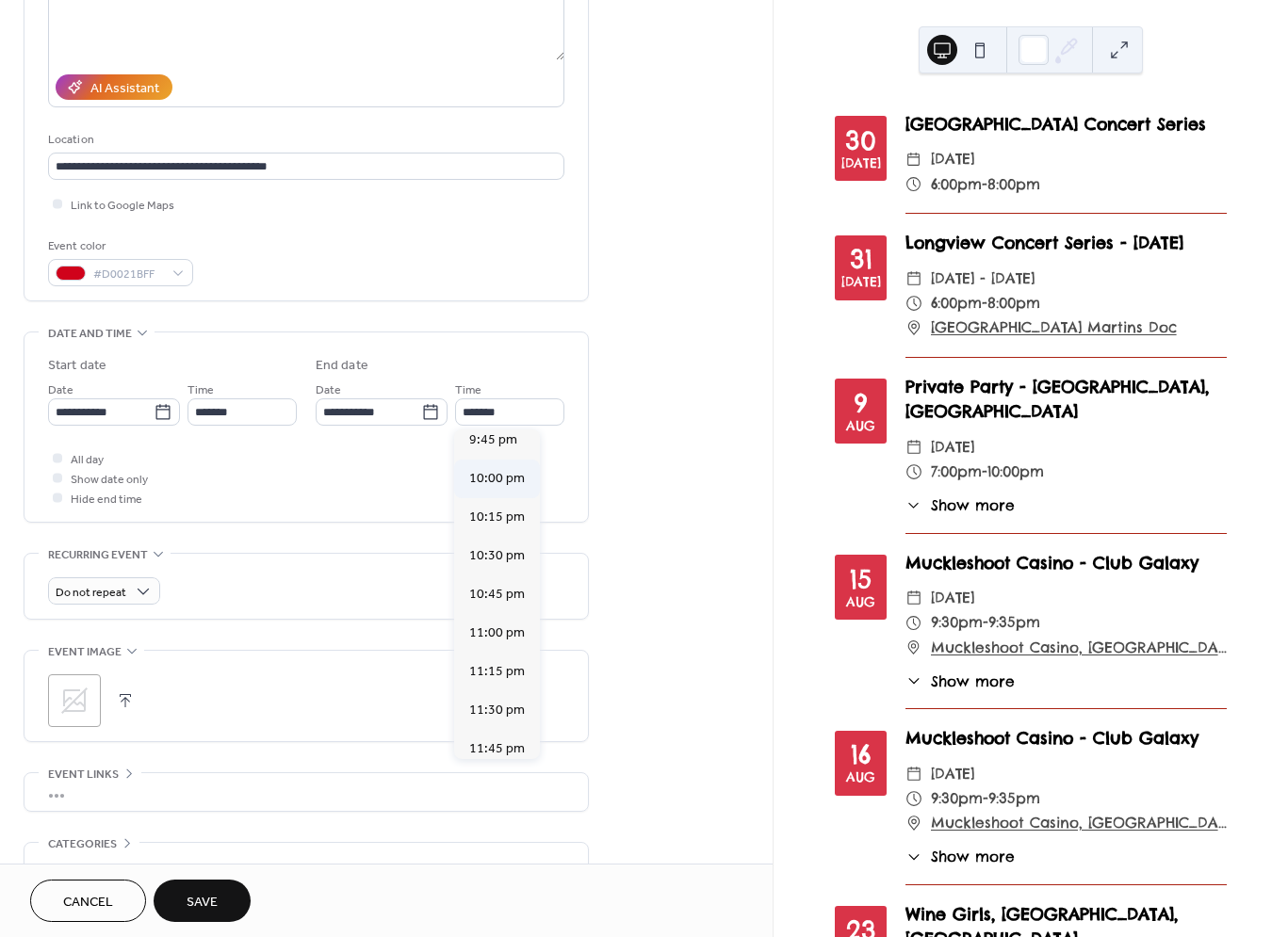 type on "********" 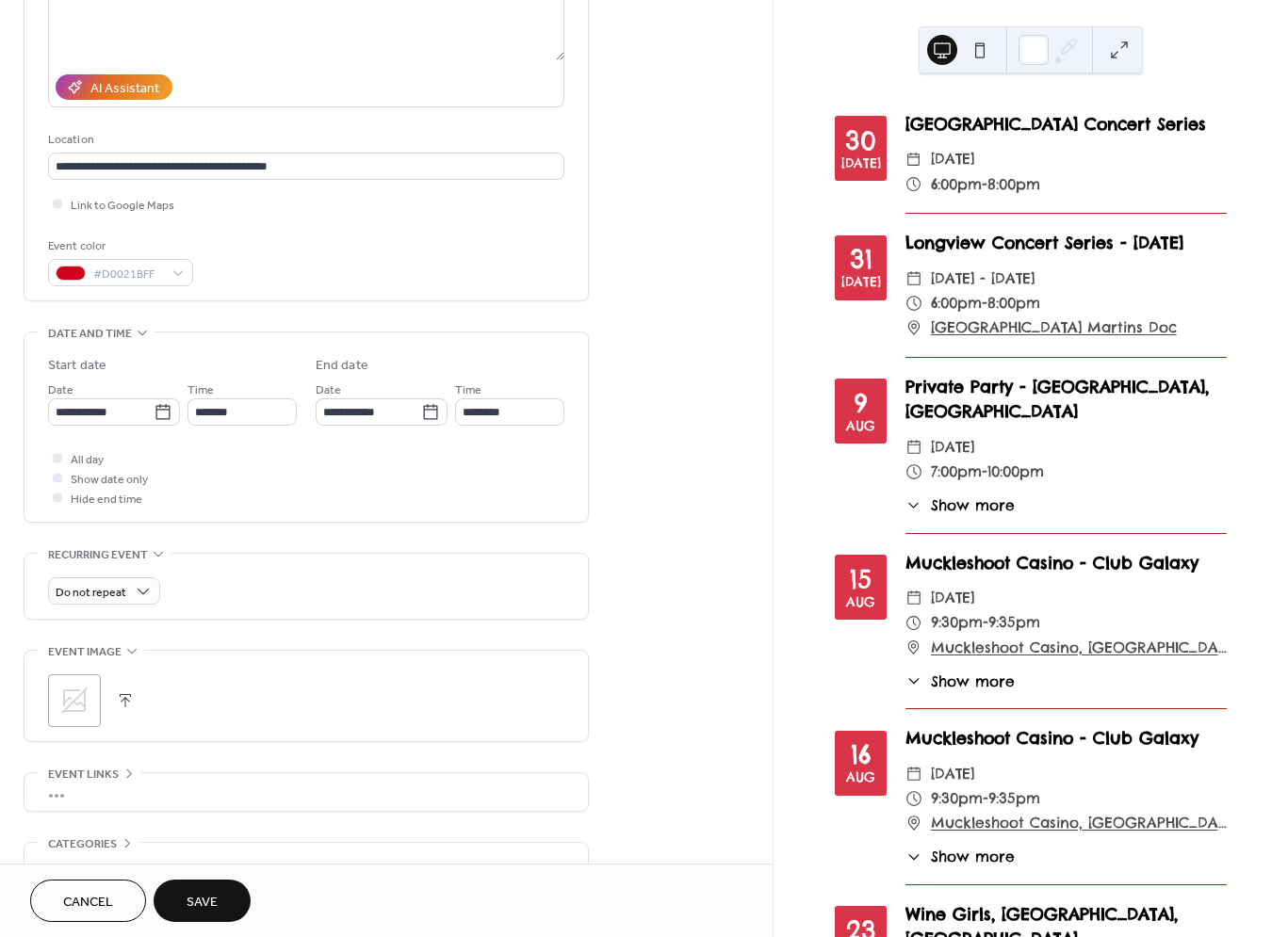 click on "All day Show date only Hide end time" at bounding box center [306, 477] 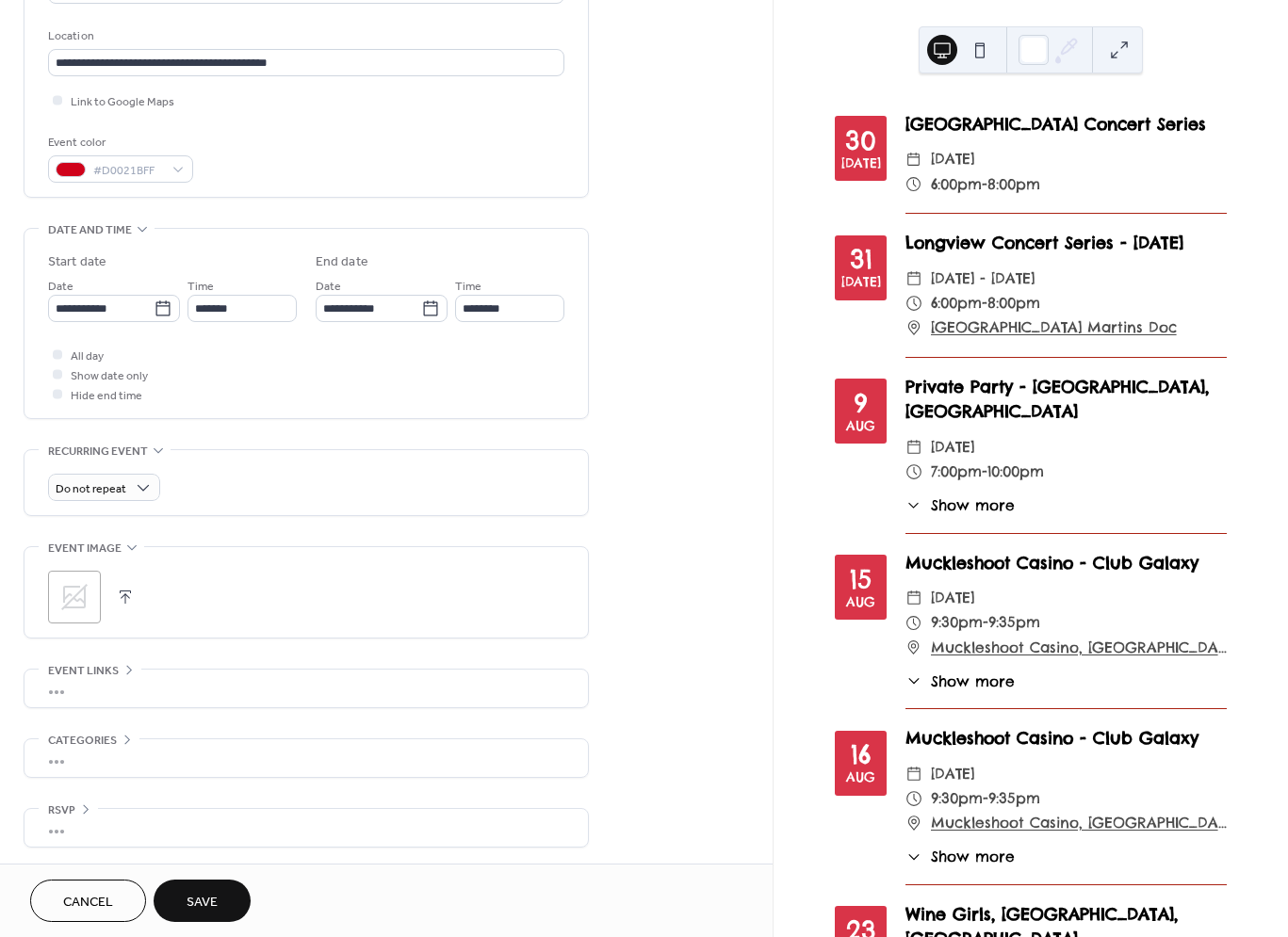 scroll, scrollTop: 388, scrollLeft: 0, axis: vertical 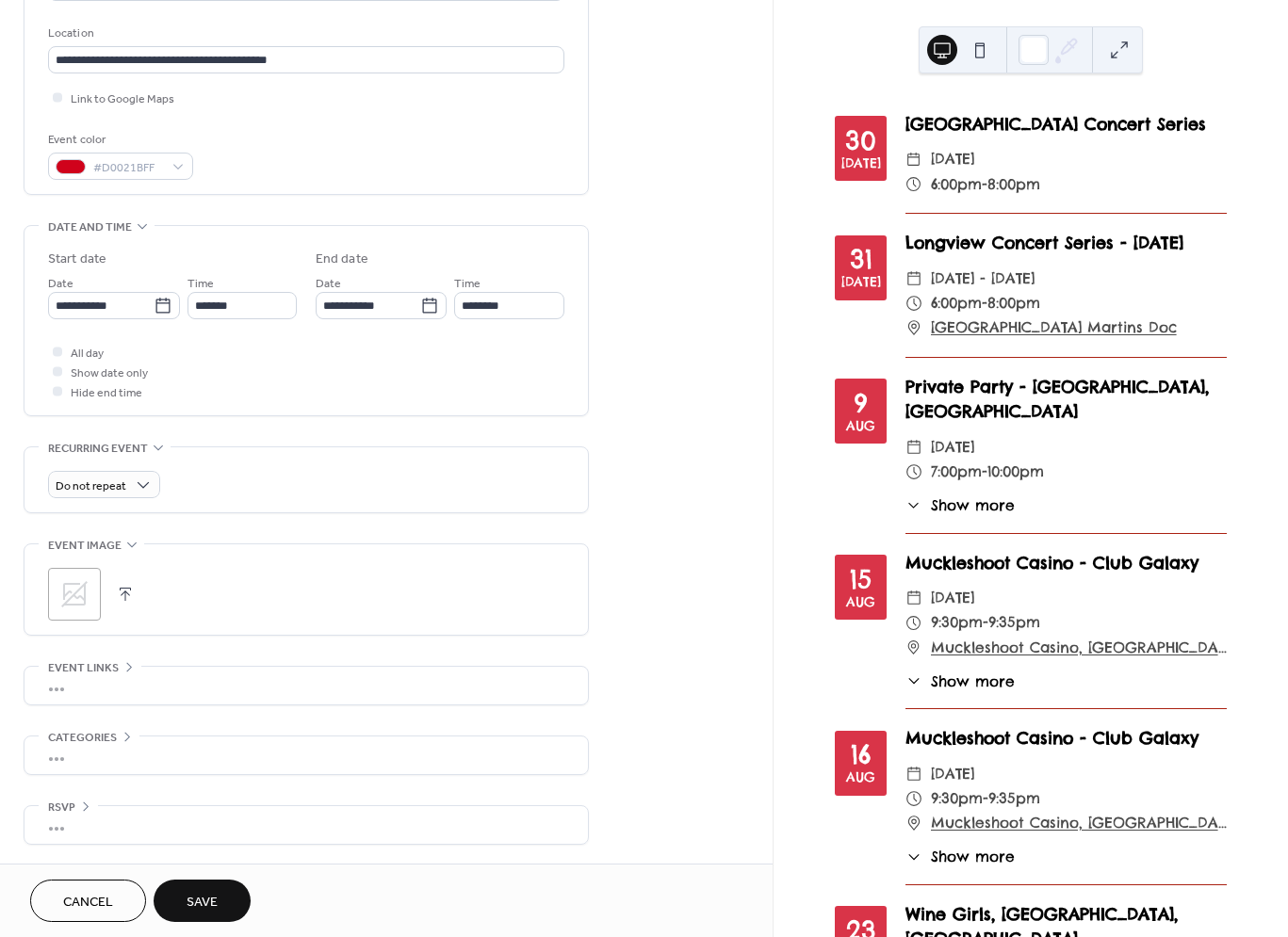 click on "Save" at bounding box center [202, 902] 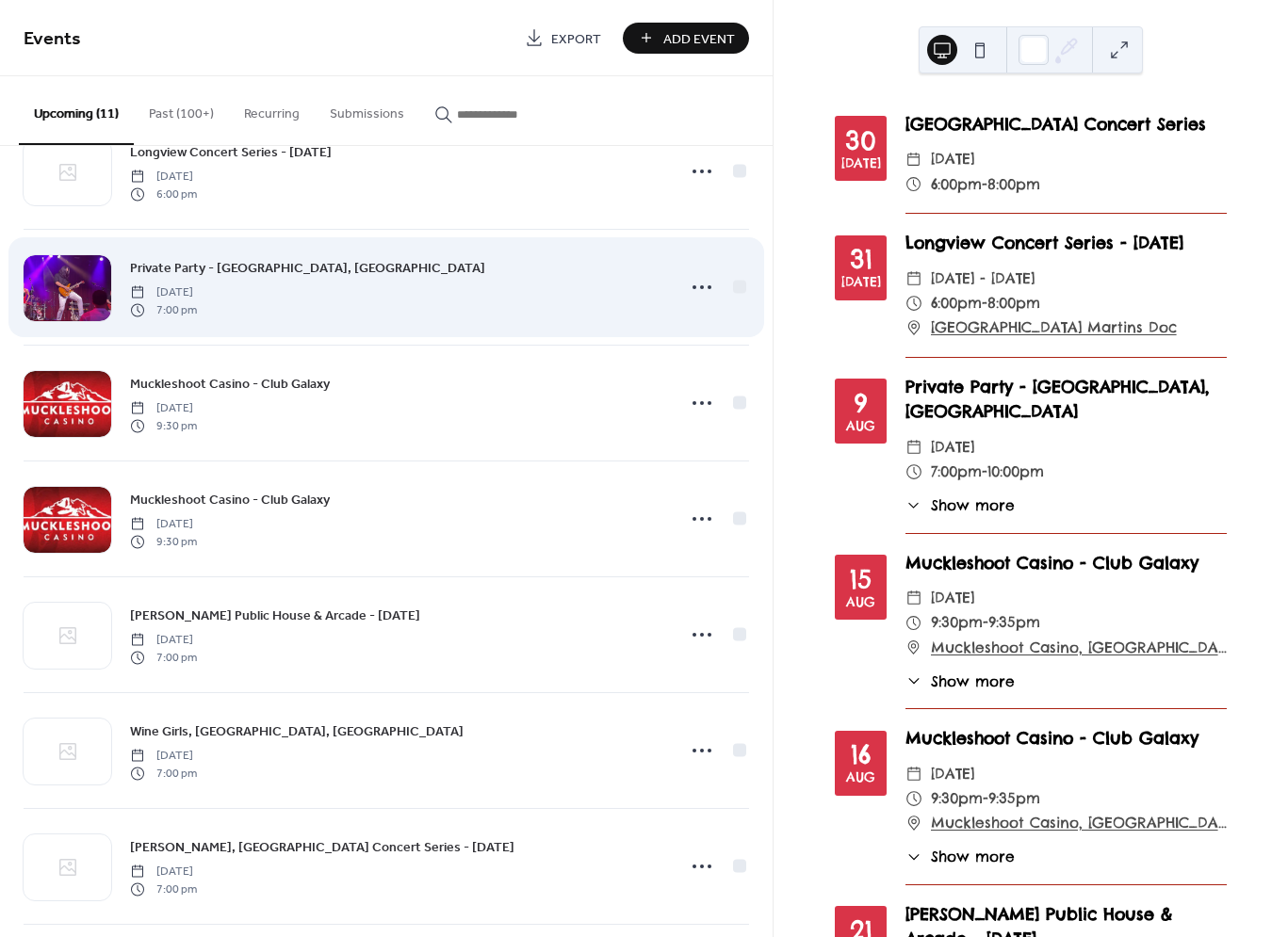 scroll, scrollTop: 539, scrollLeft: 0, axis: vertical 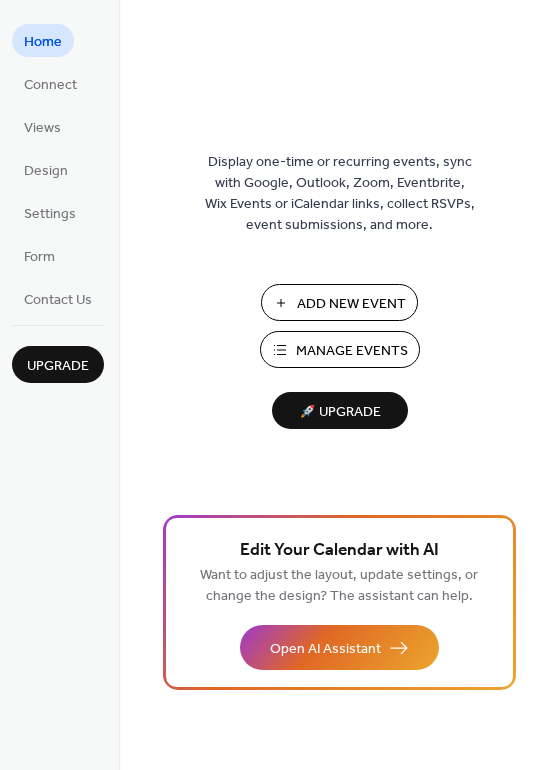 click on "Manage Events" at bounding box center (352, 351) 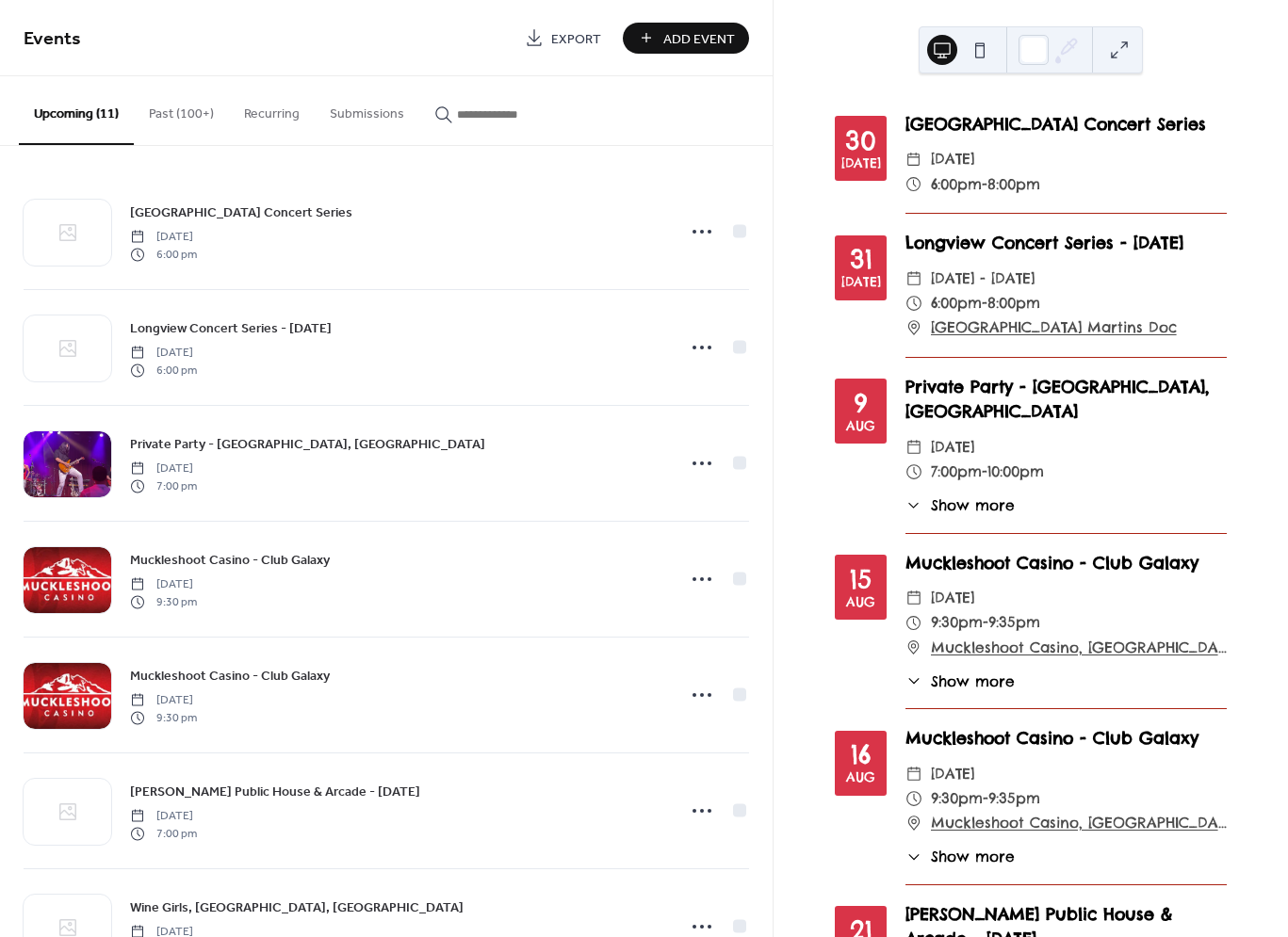 scroll, scrollTop: 0, scrollLeft: 0, axis: both 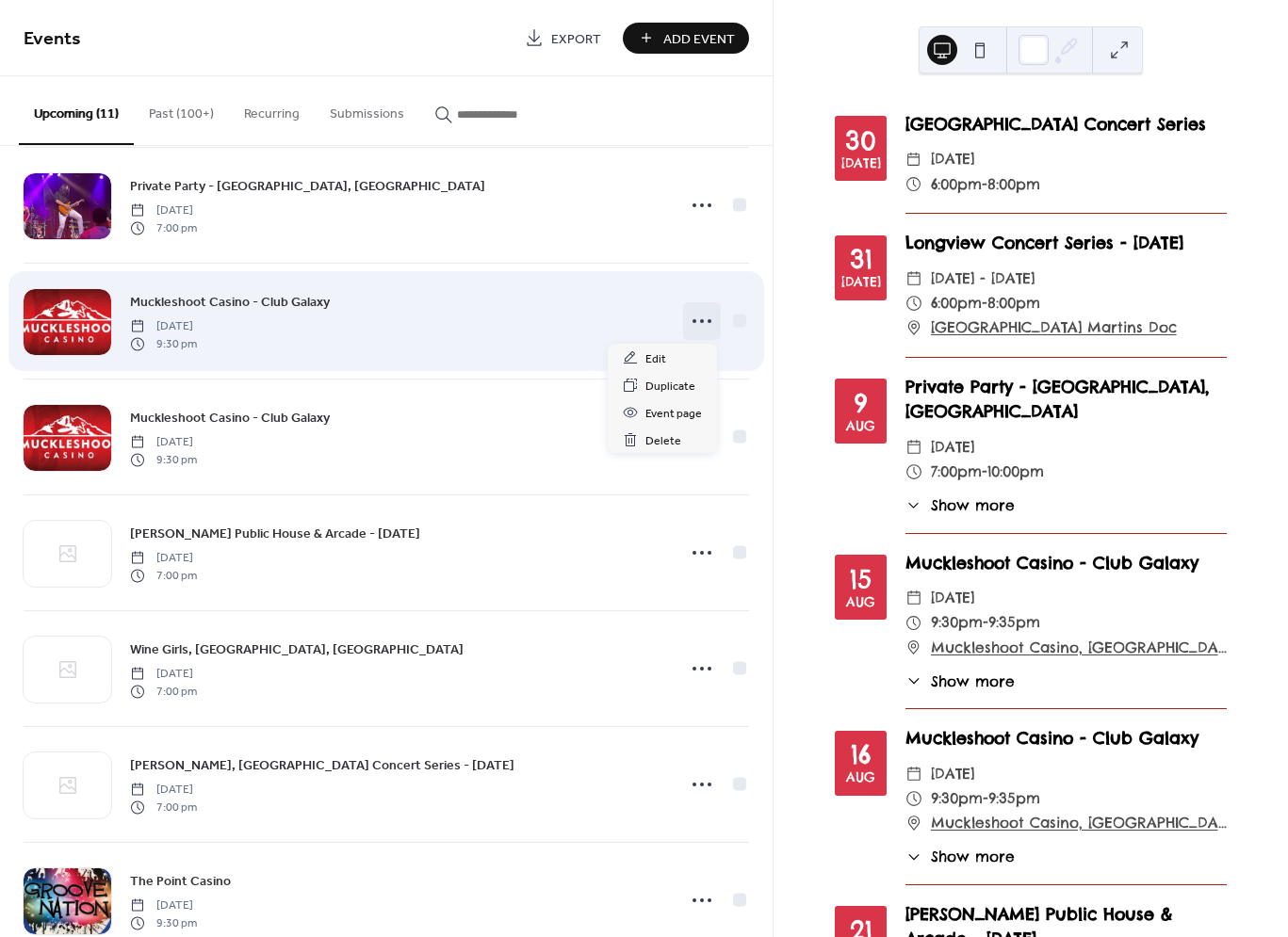 click 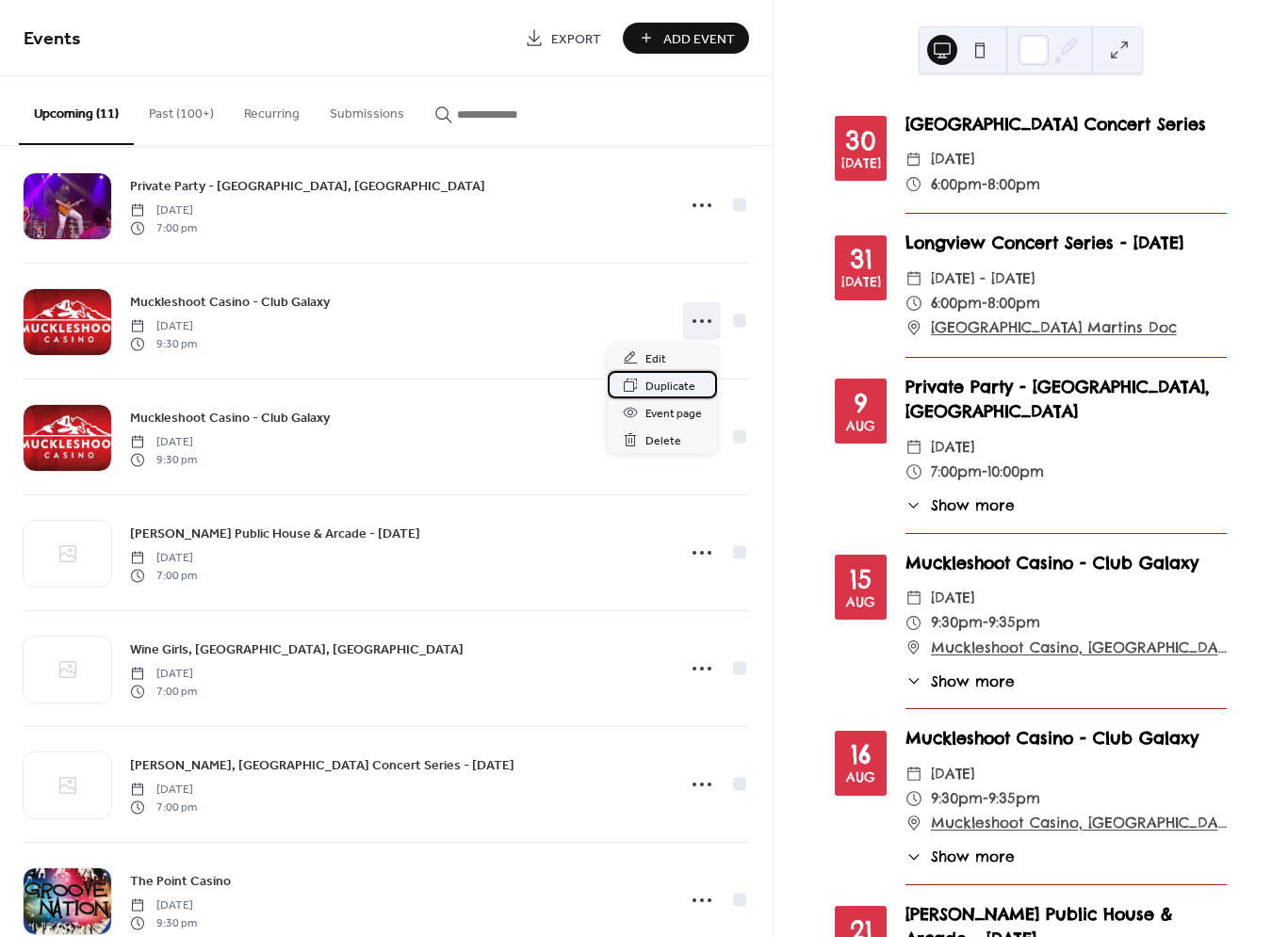 click on "Duplicate" at bounding box center (670, 386) 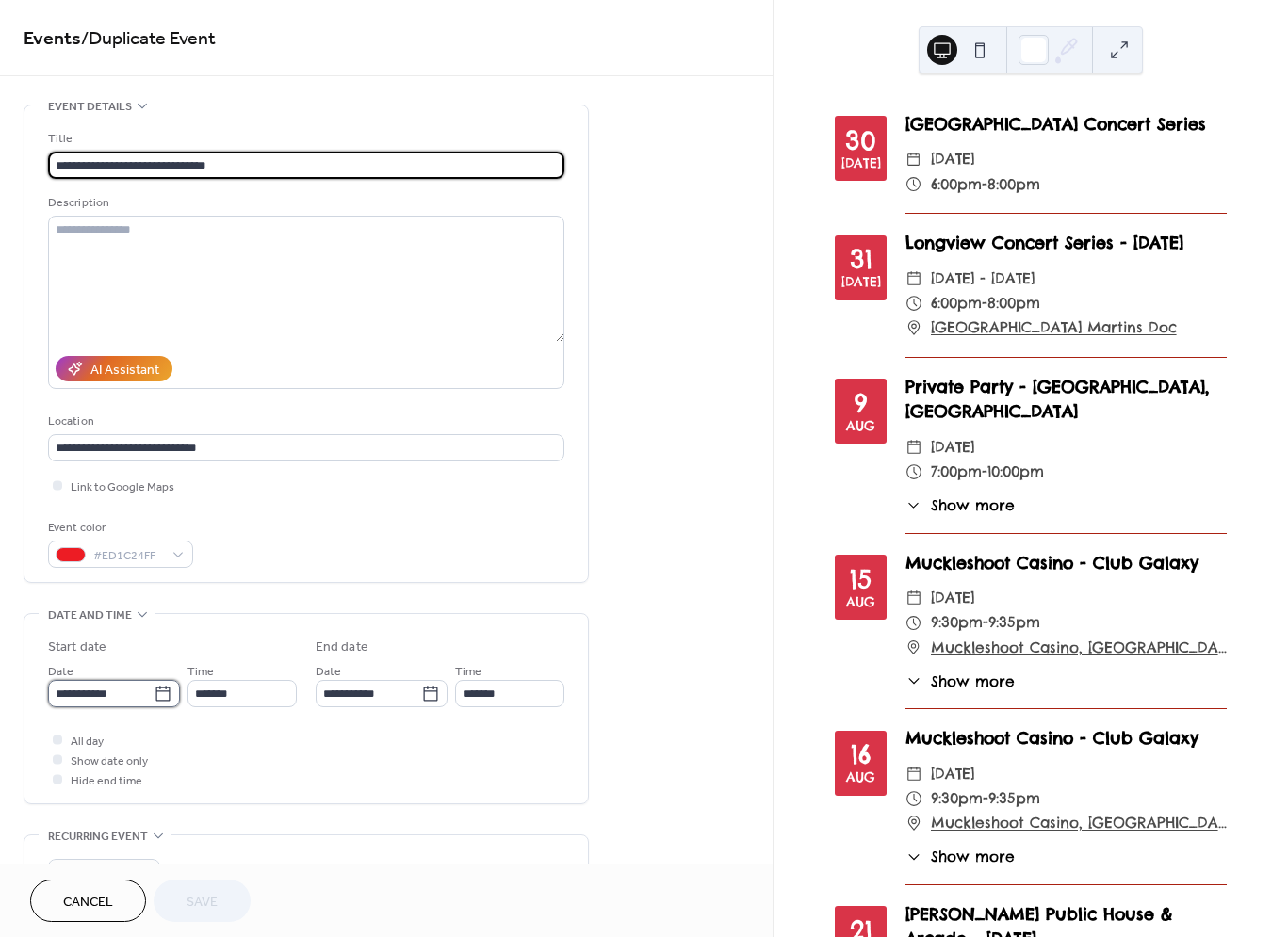 click on "**********" at bounding box center (101, 693) 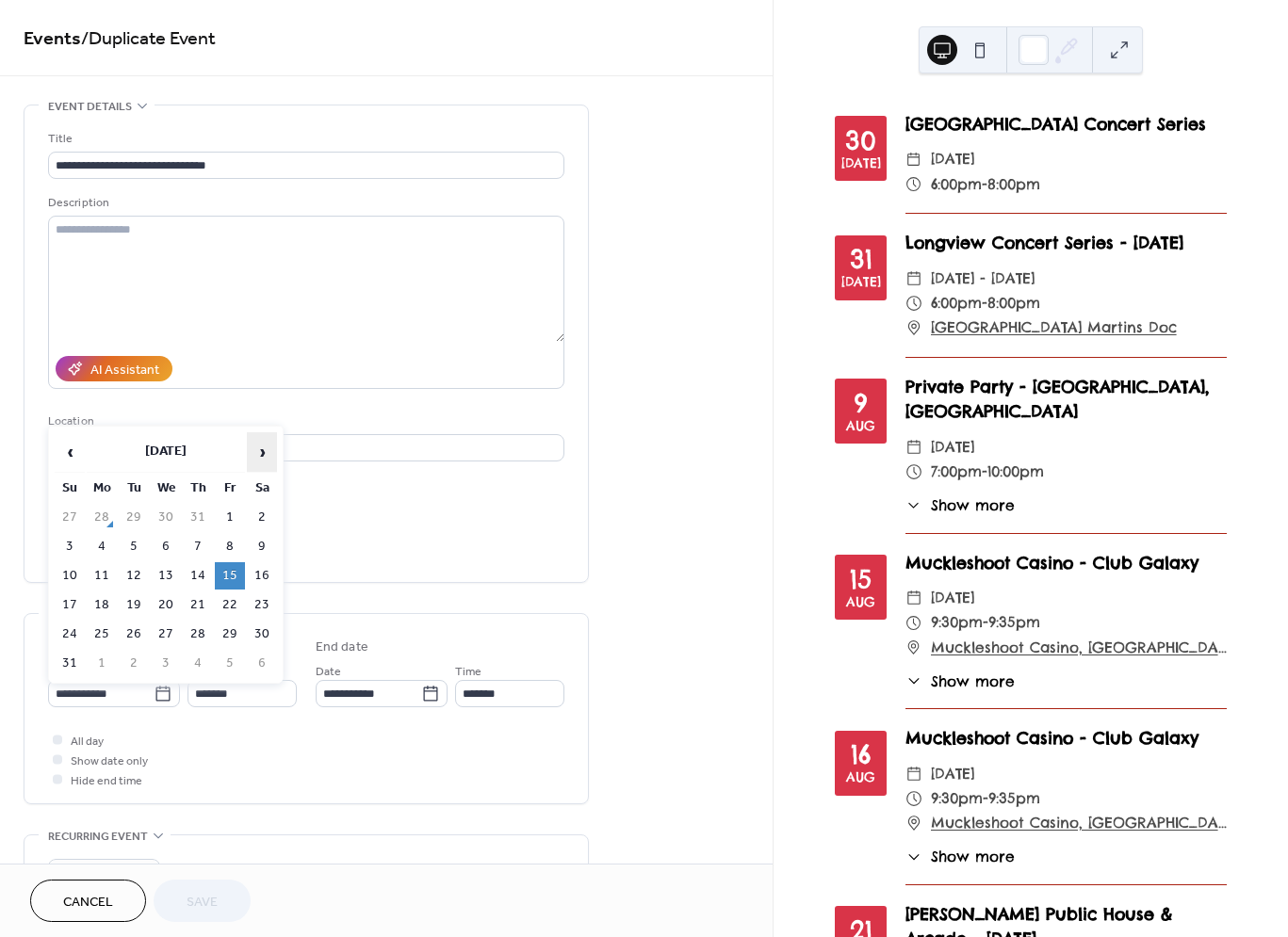click on "›" at bounding box center [262, 452] 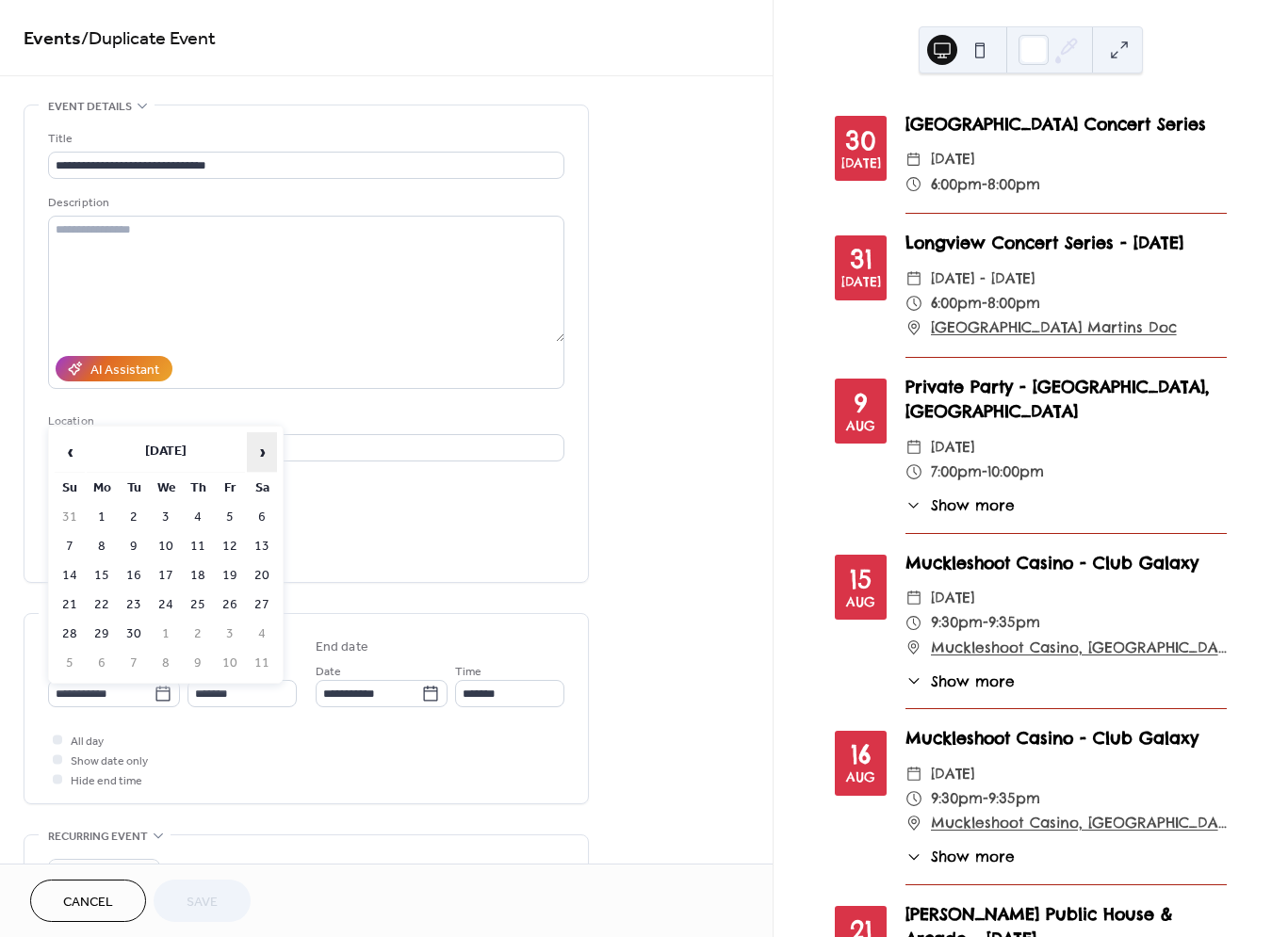 click on "›" at bounding box center [262, 452] 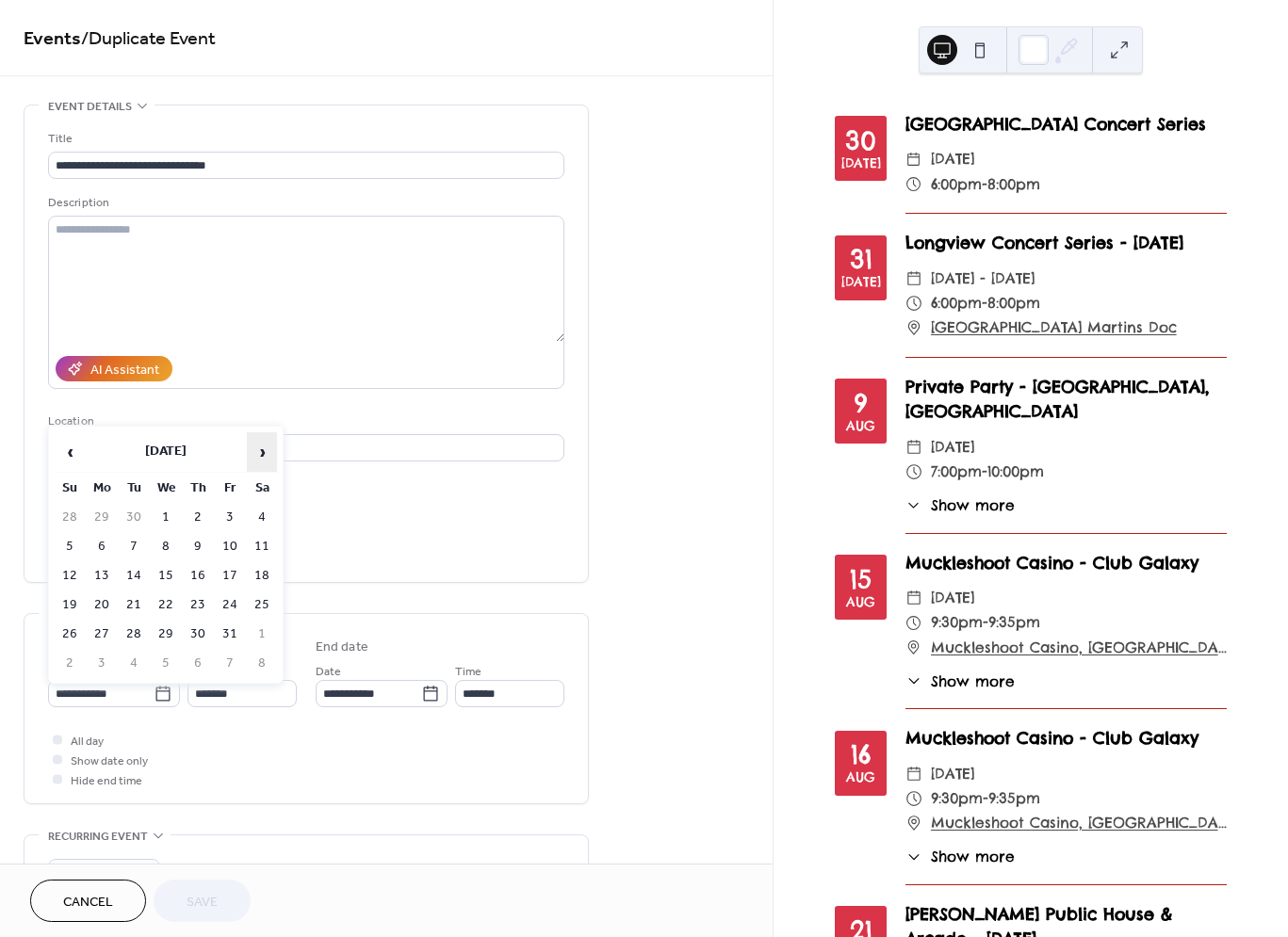 click on "›" at bounding box center (262, 452) 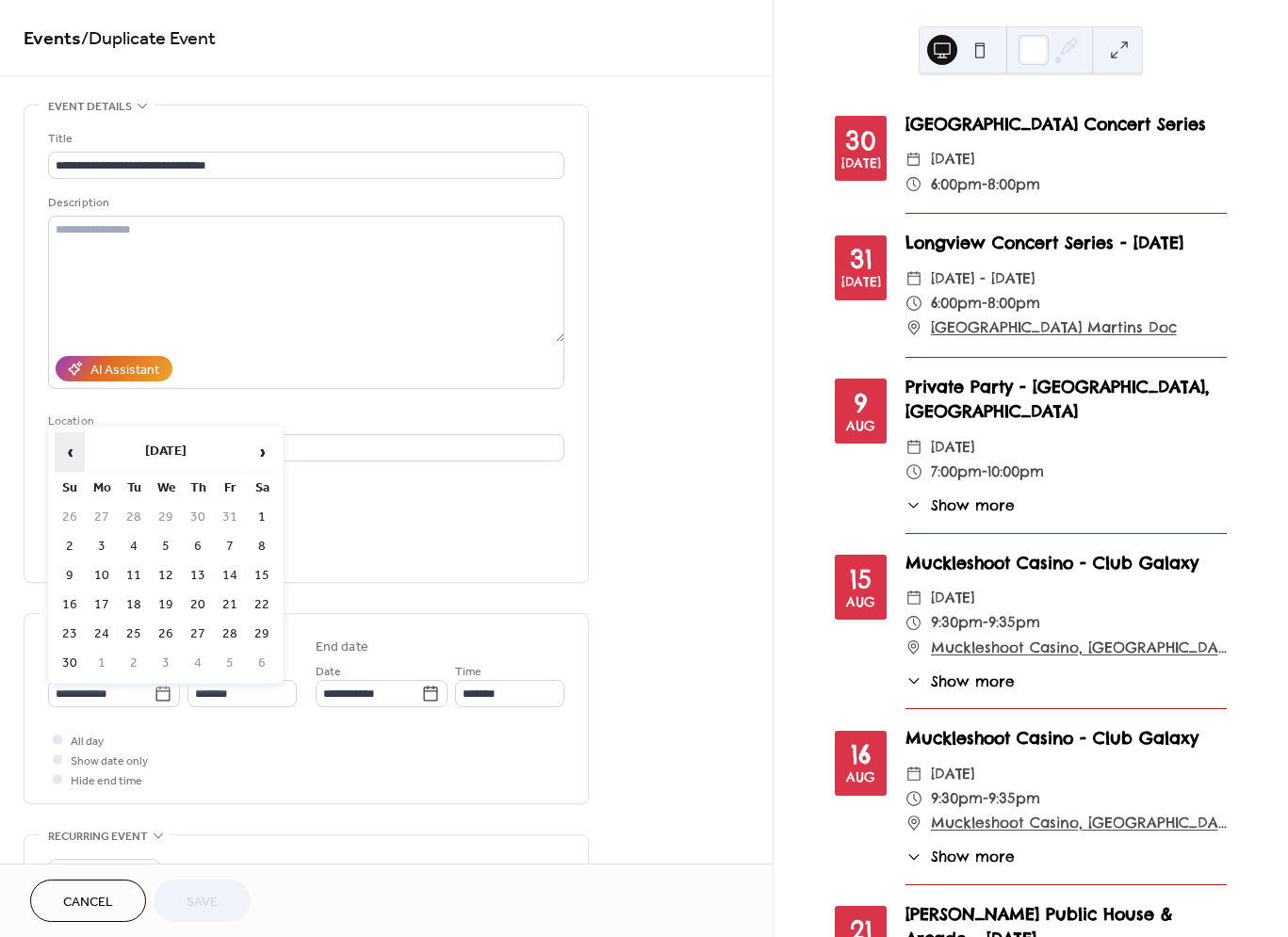 click on "‹" at bounding box center [70, 452] 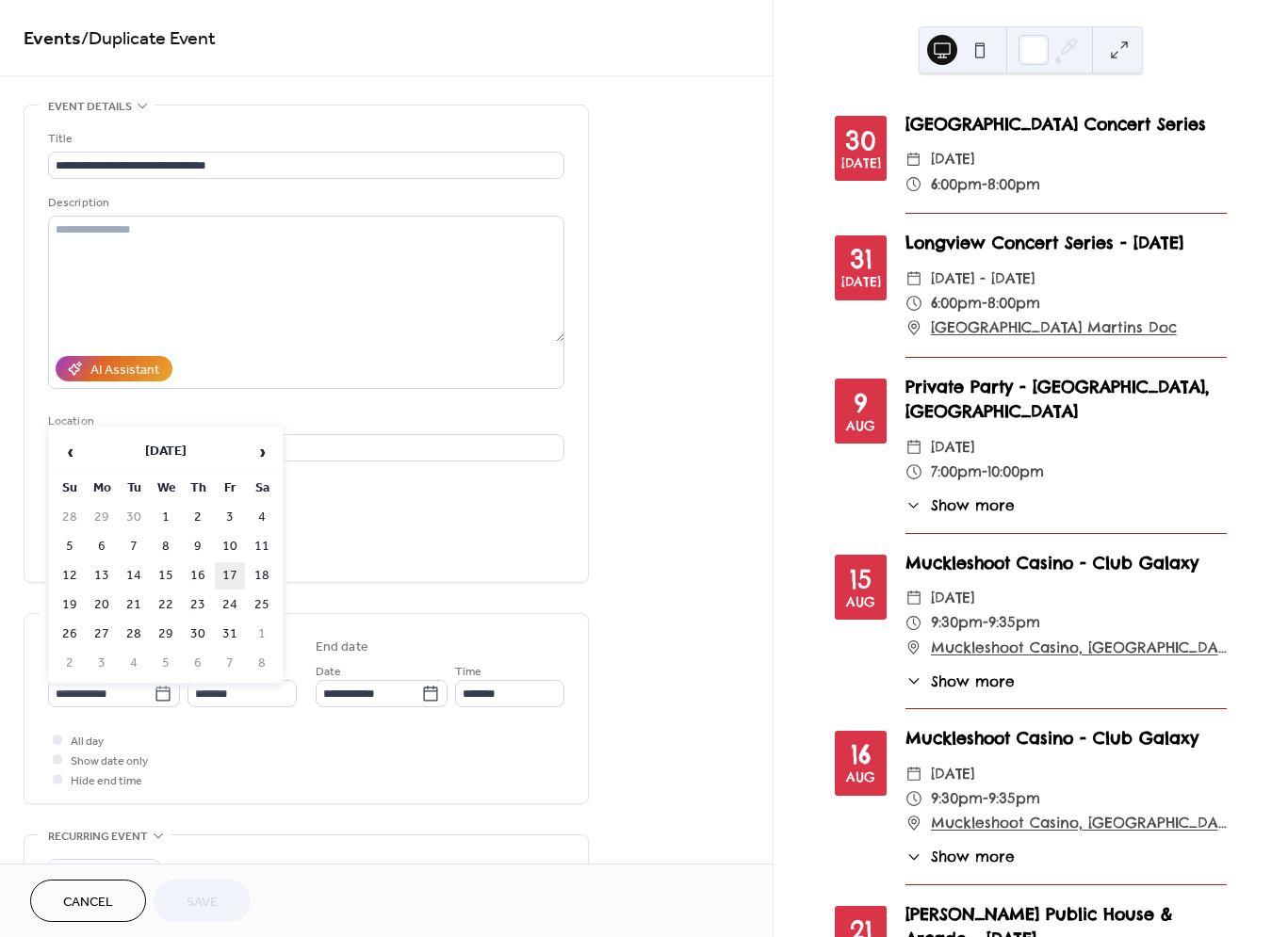 click on "17" at bounding box center (230, 575) 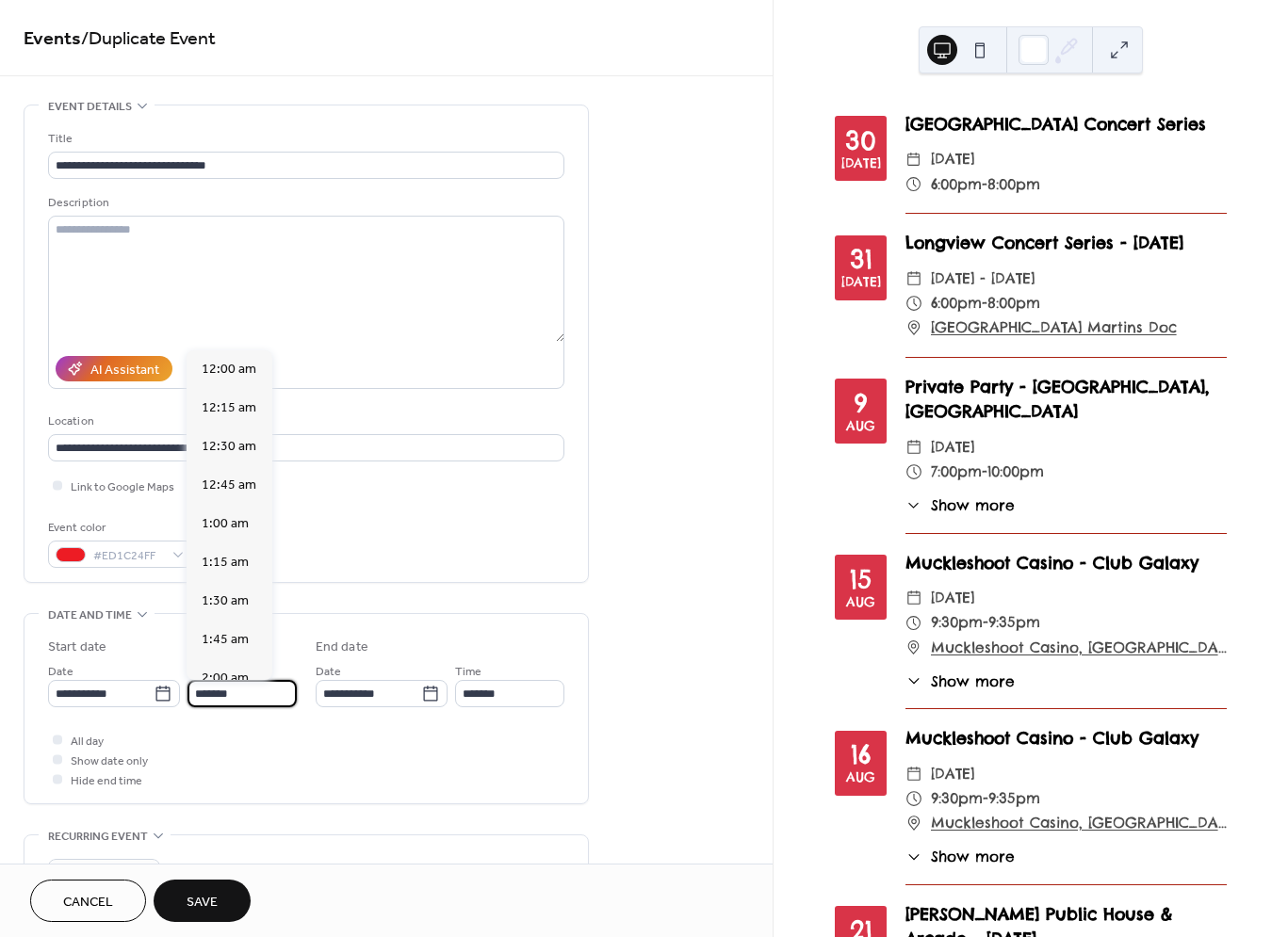 click on "*******" at bounding box center (242, 693) 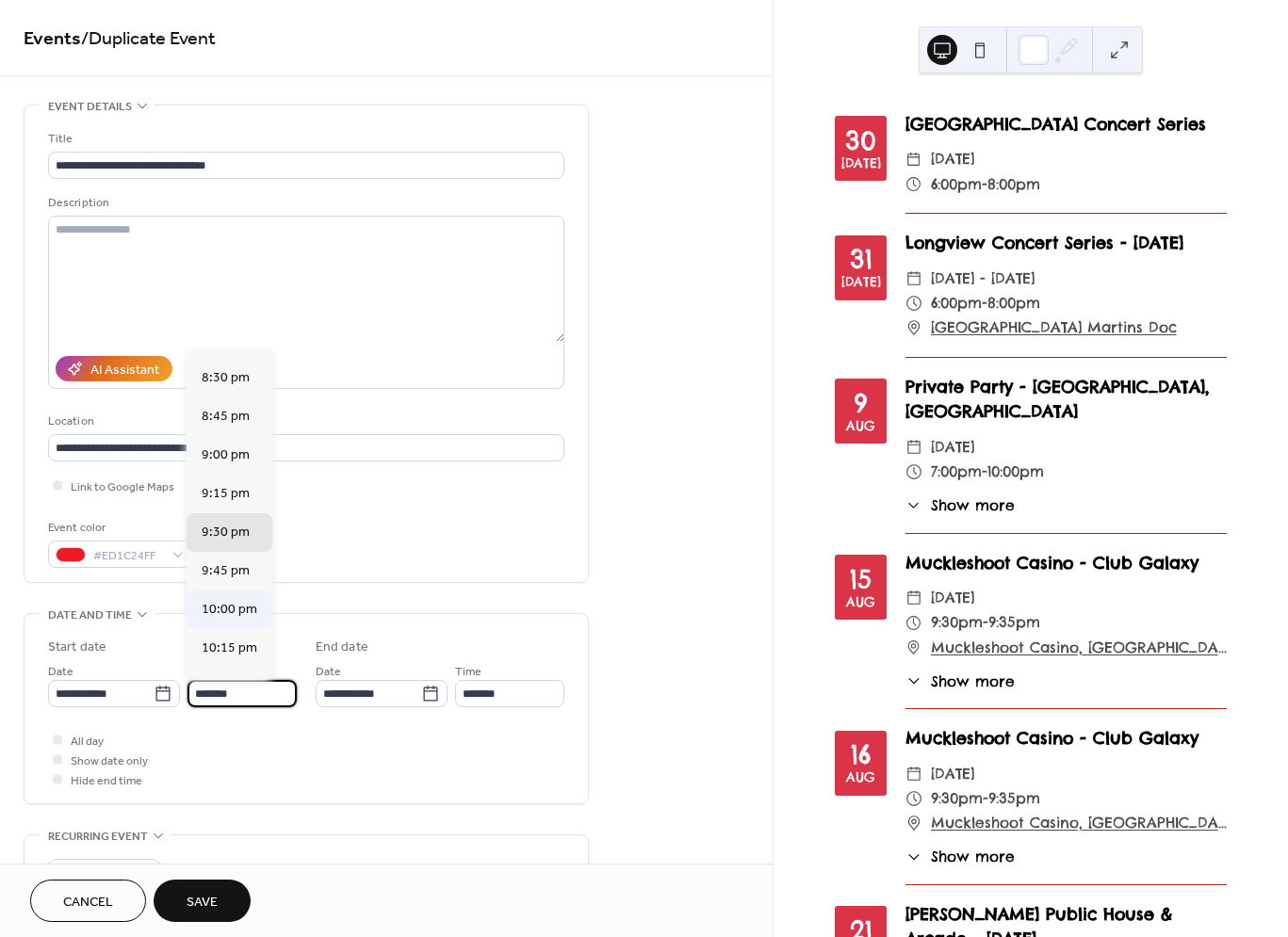 scroll, scrollTop: 3156, scrollLeft: 0, axis: vertical 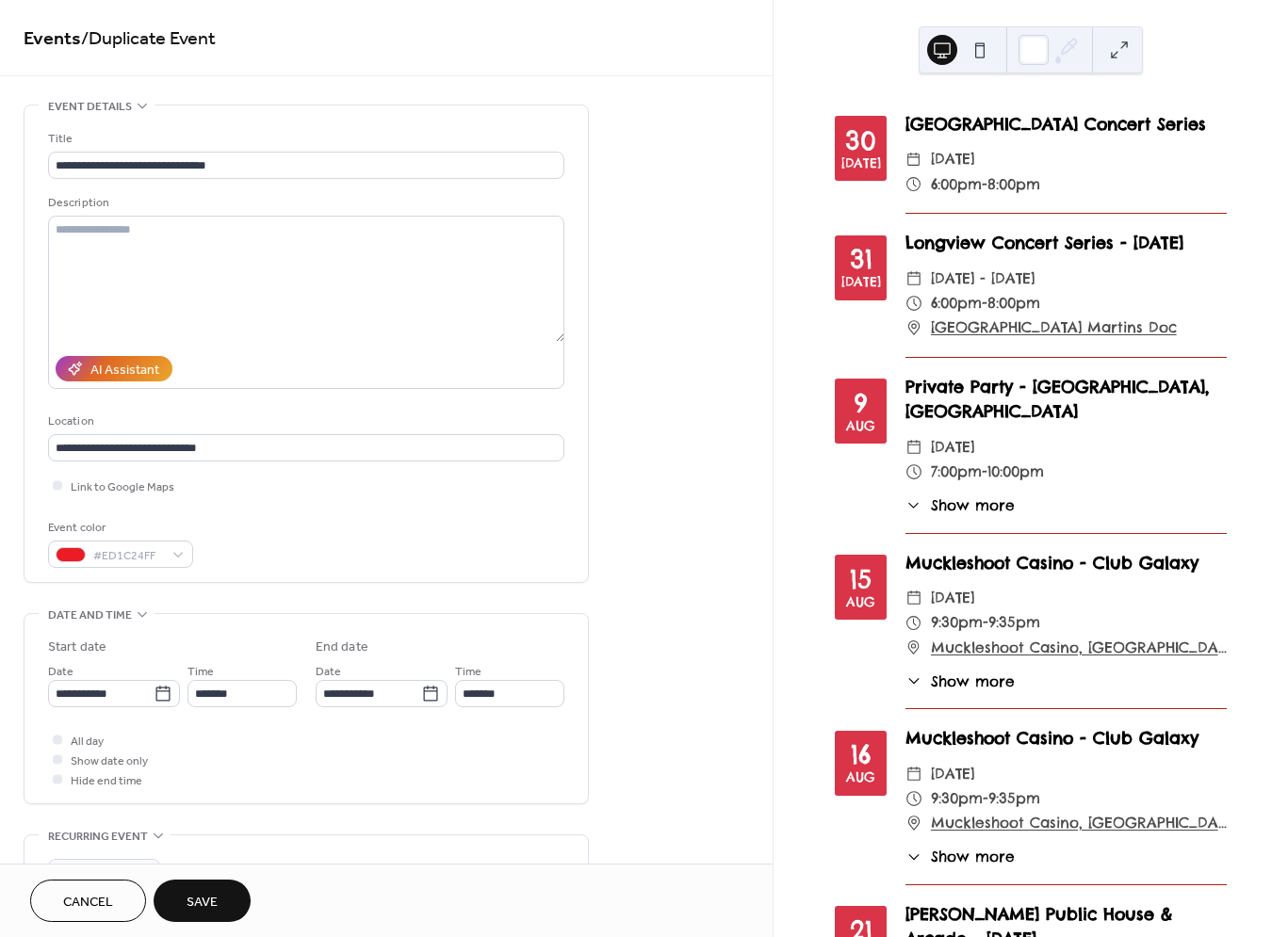 click on "All day Show date only Hide end time" at bounding box center (306, 759) 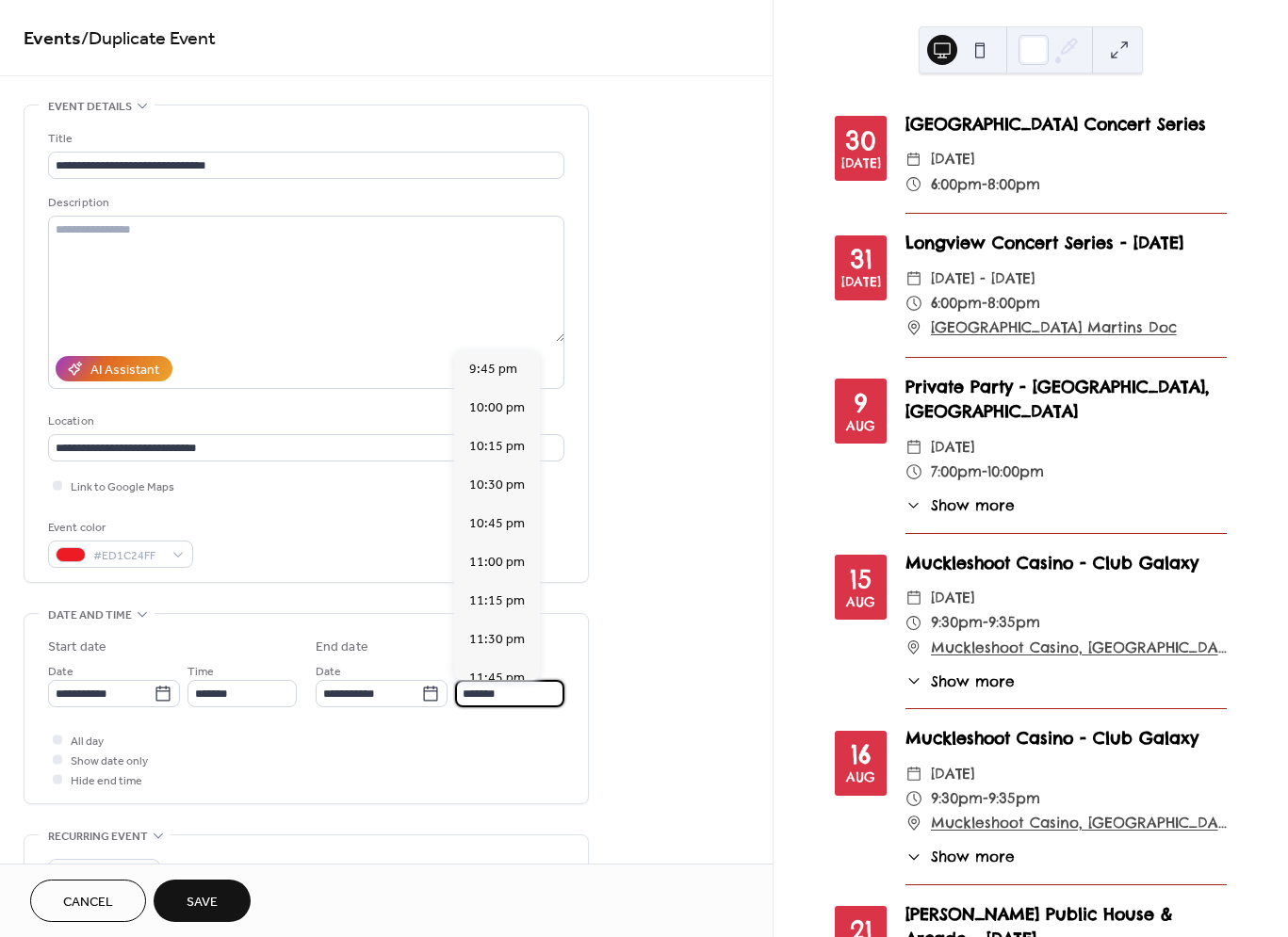 click on "*******" at bounding box center [510, 693] 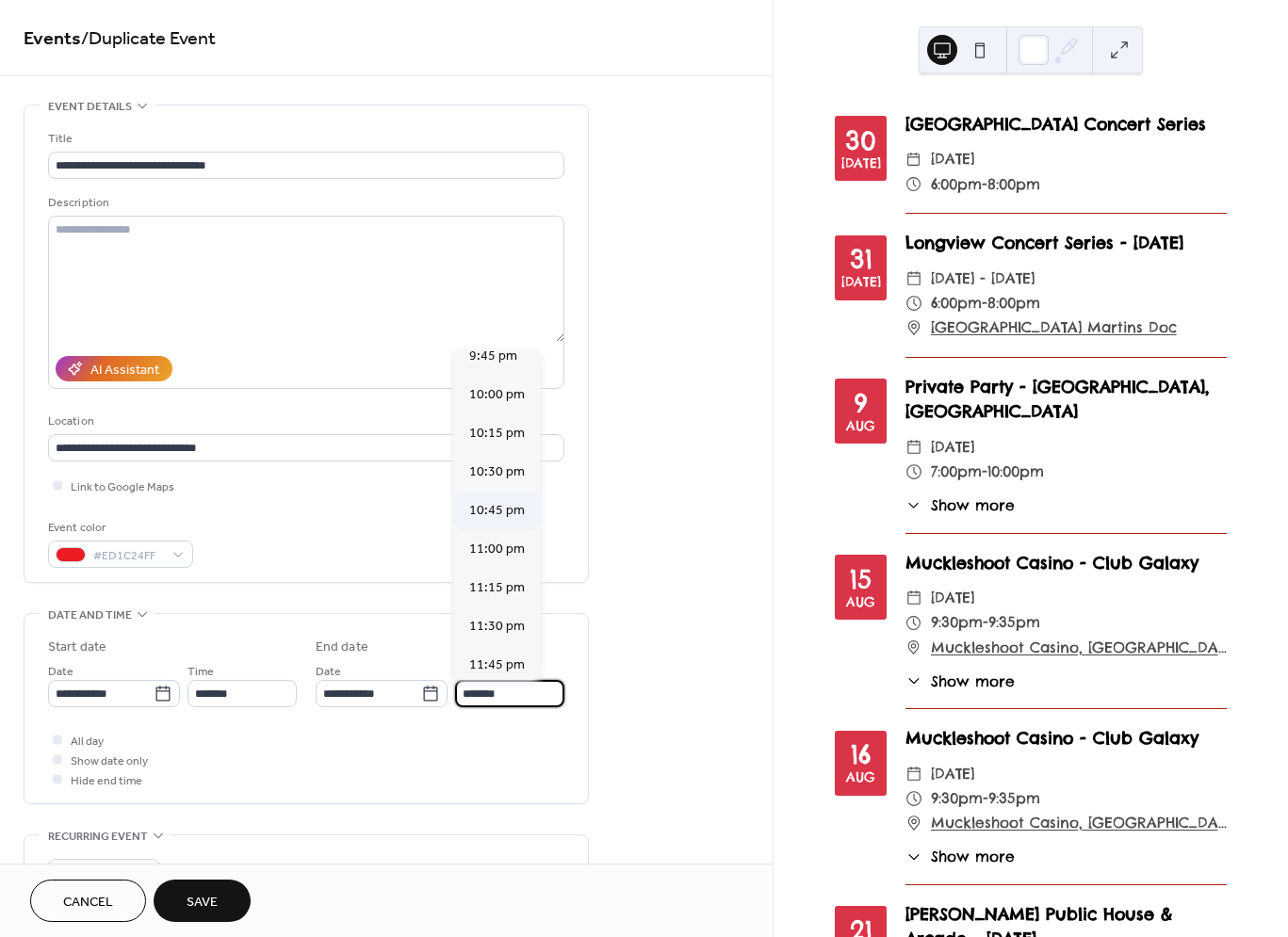 scroll, scrollTop: 0, scrollLeft: 0, axis: both 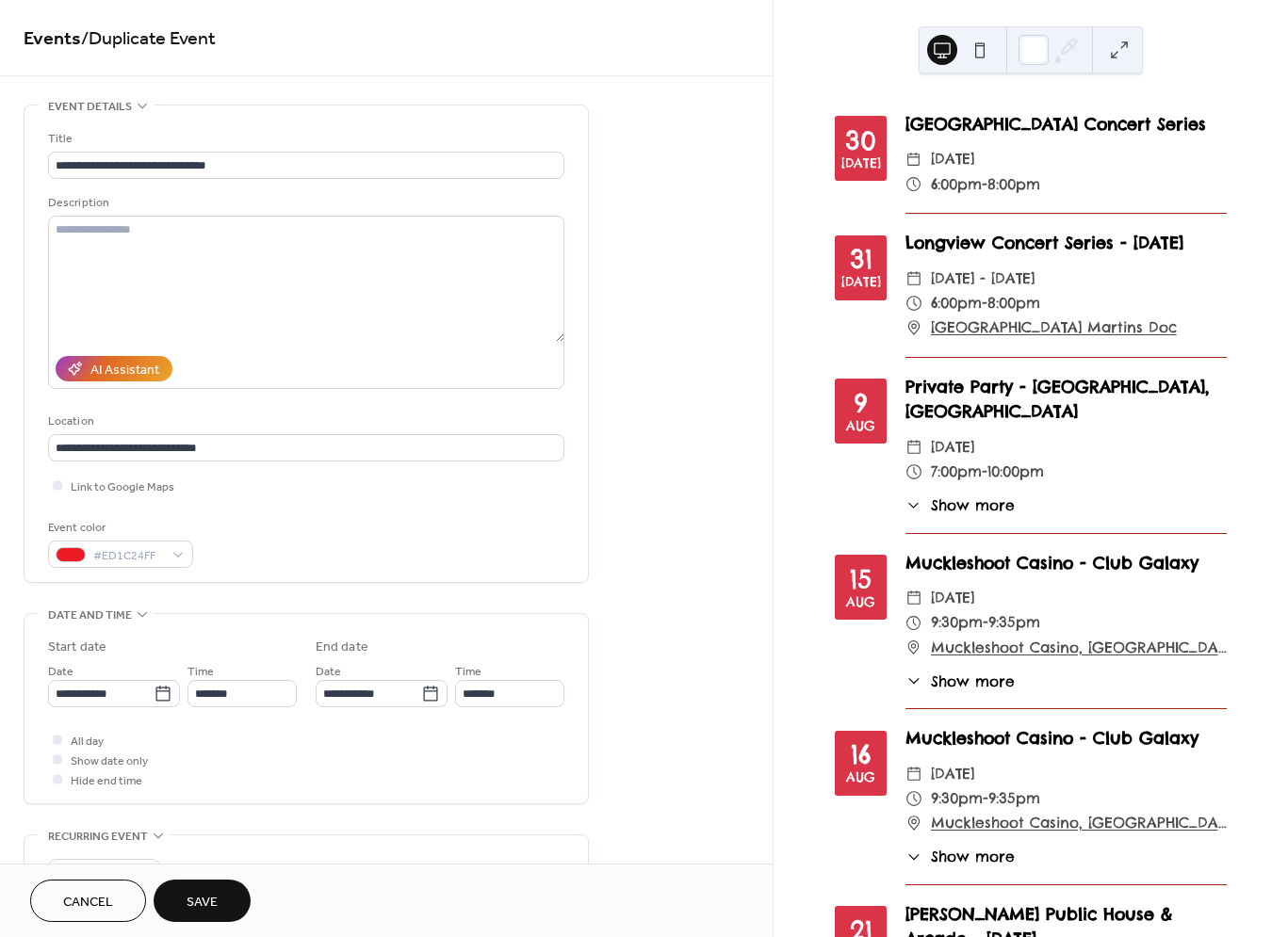 click on "**********" at bounding box center [306, 713] 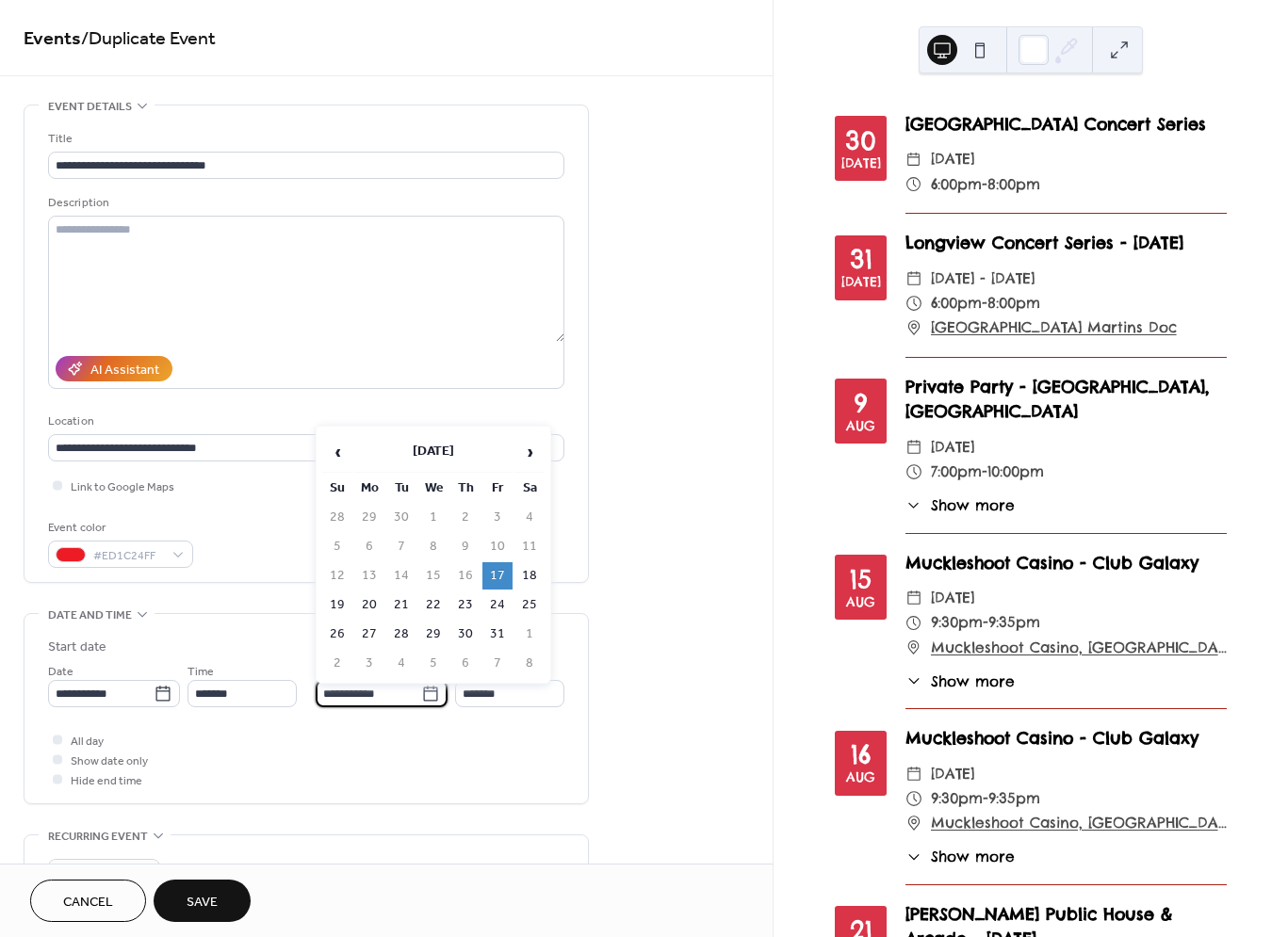 click on "**********" at bounding box center [368, 693] 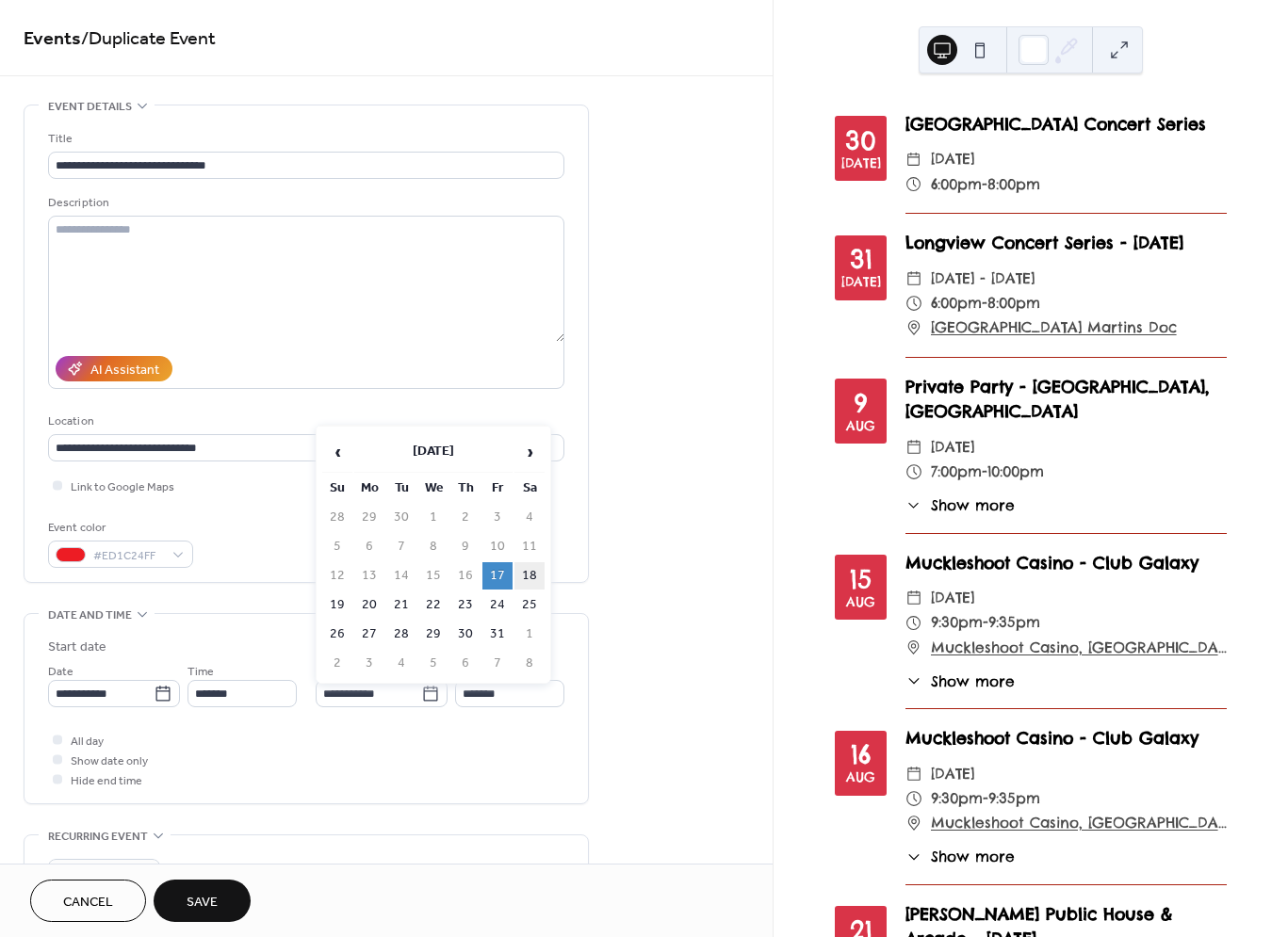 click on "18" at bounding box center (530, 575) 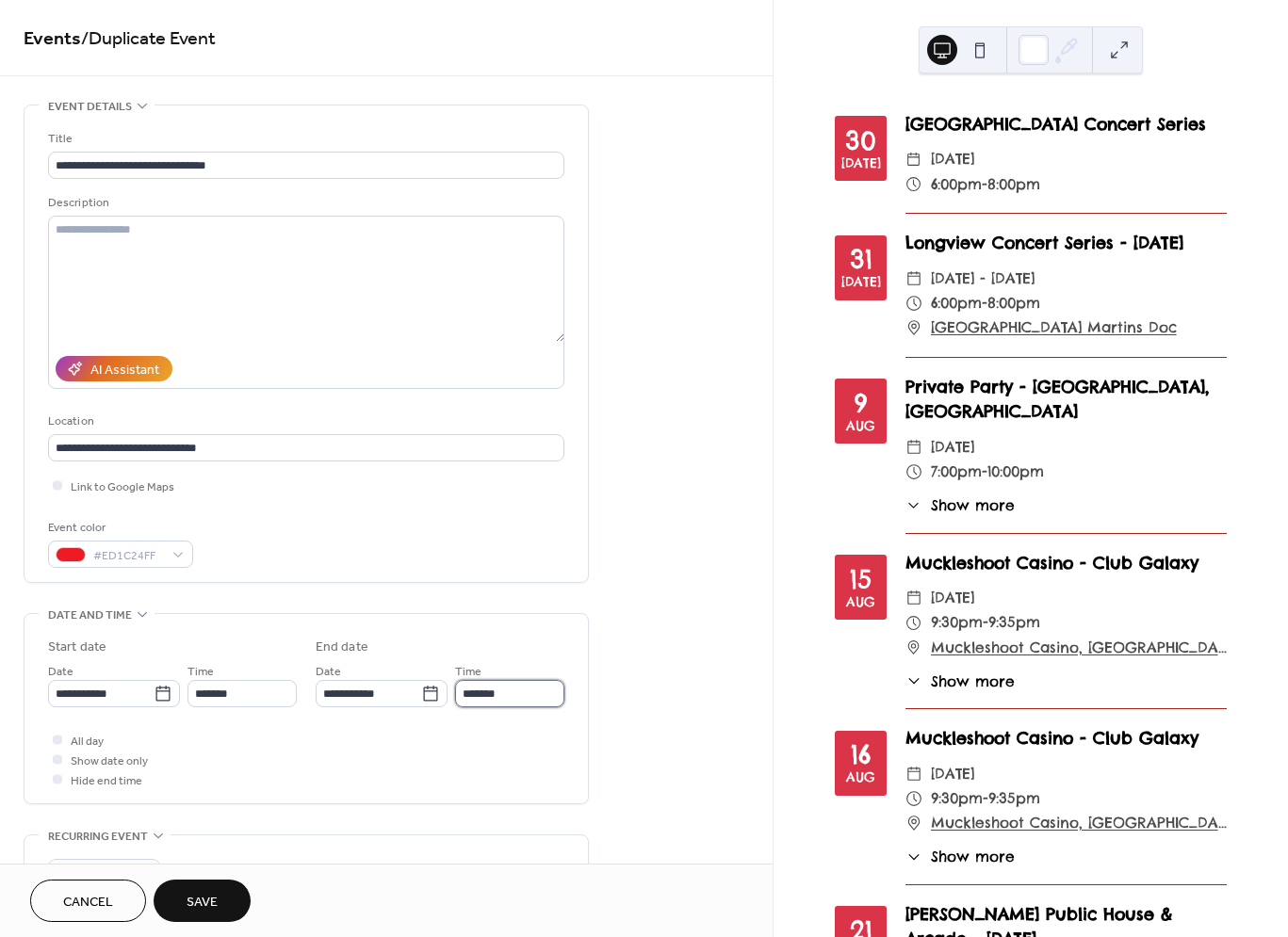 click on "*******" at bounding box center (510, 693) 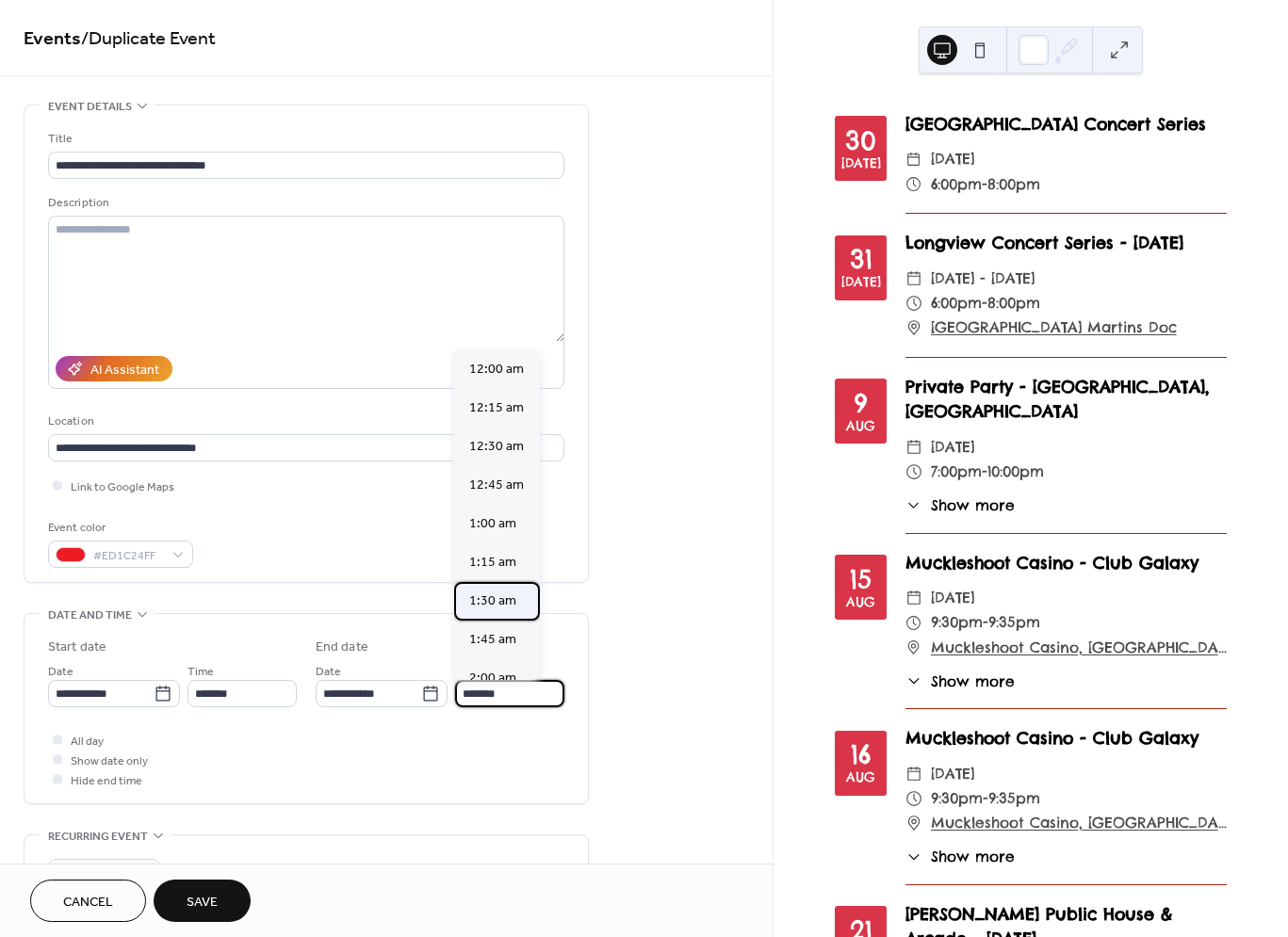 click on "1:30 am" at bounding box center [493, 601] 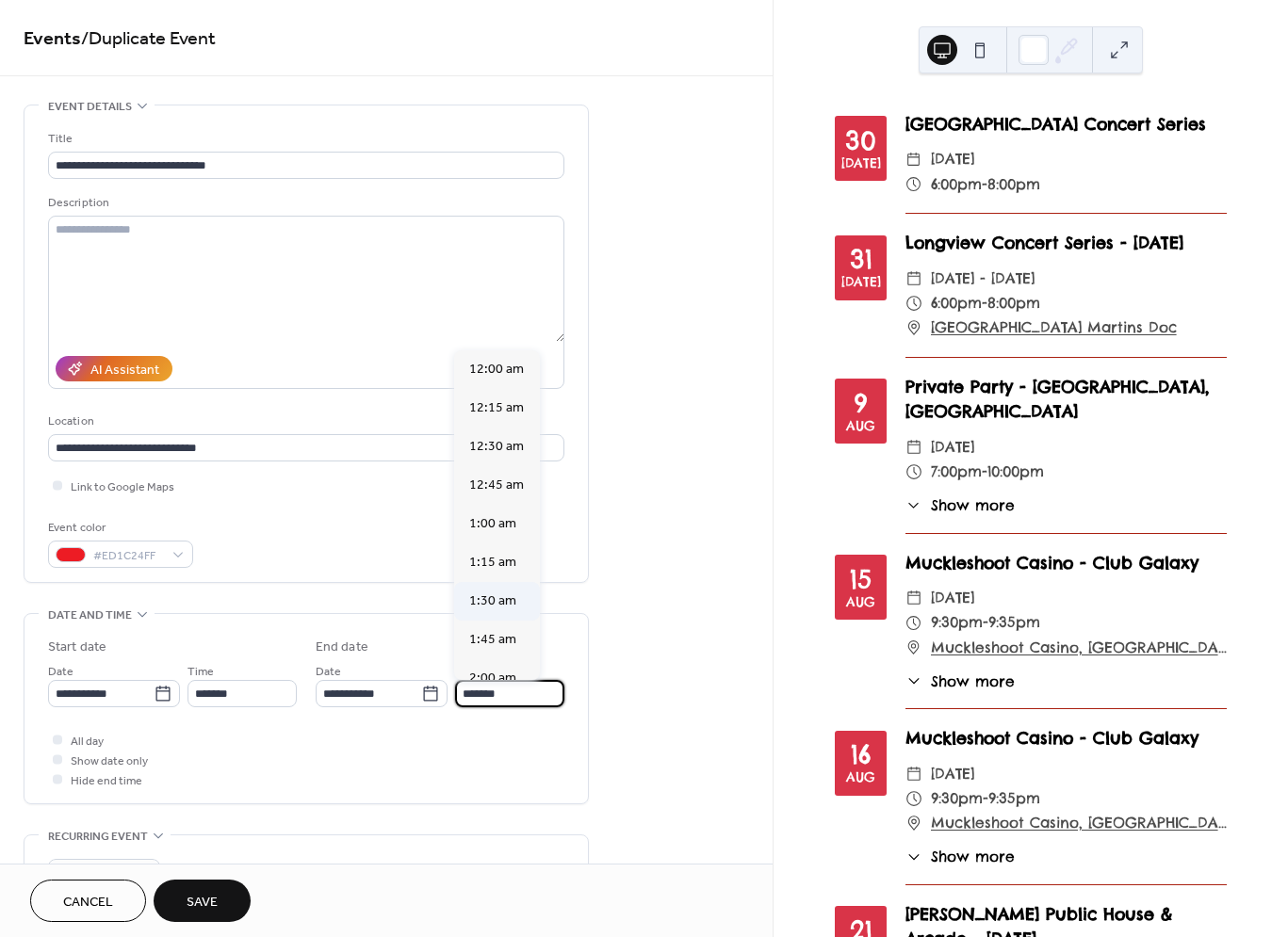 type on "*******" 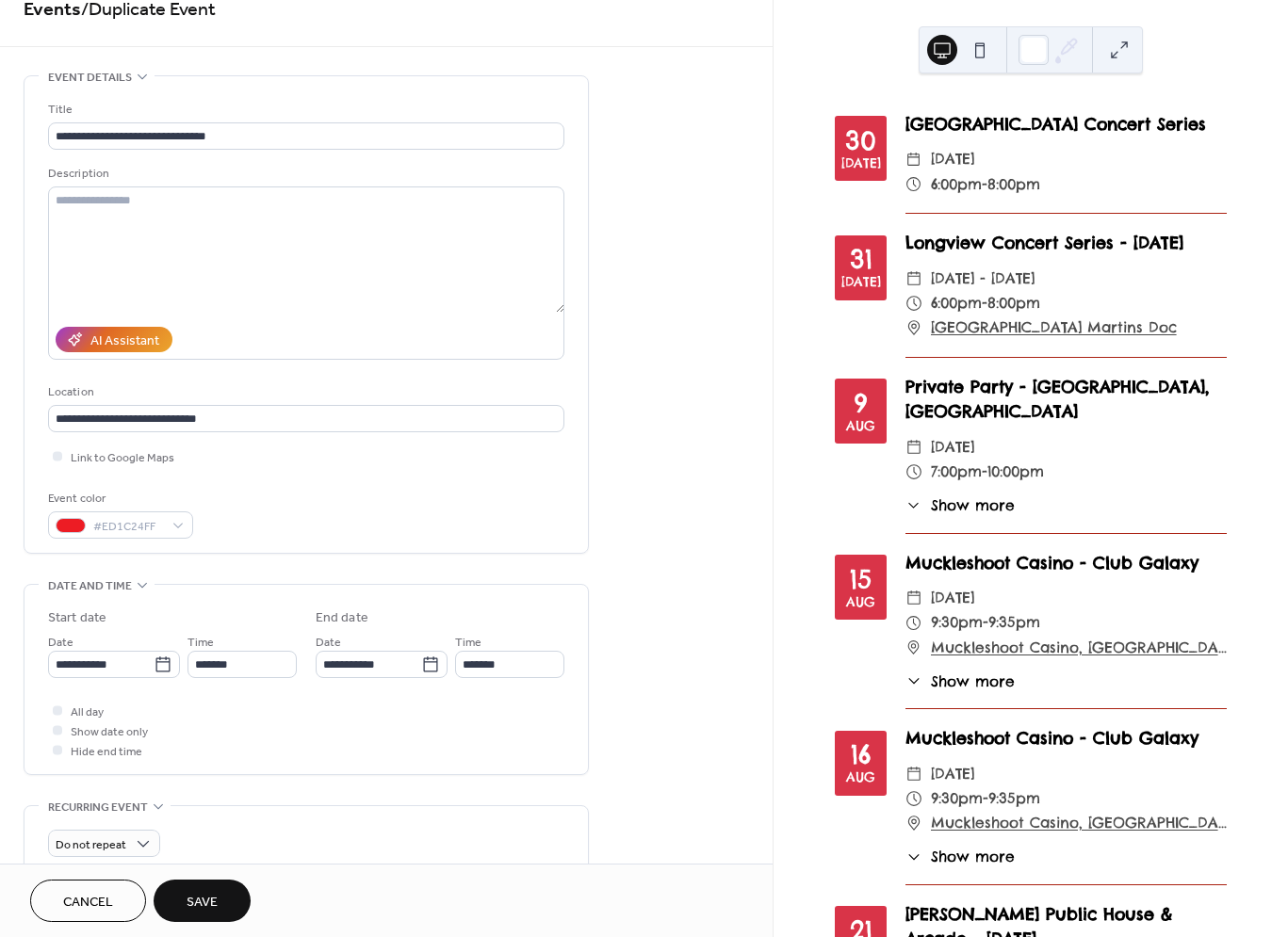 scroll, scrollTop: 0, scrollLeft: 0, axis: both 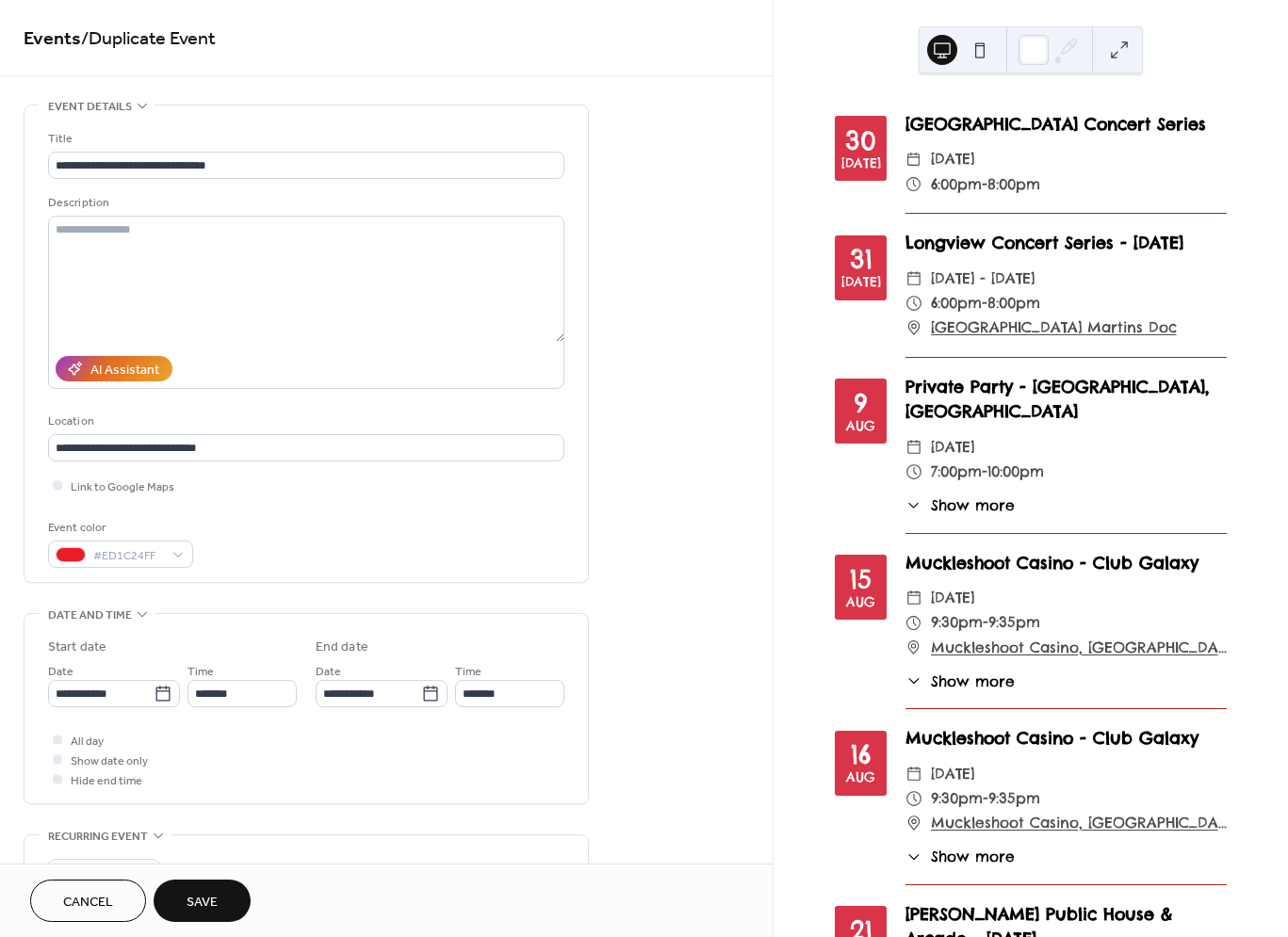 click on "Save" at bounding box center [202, 900] 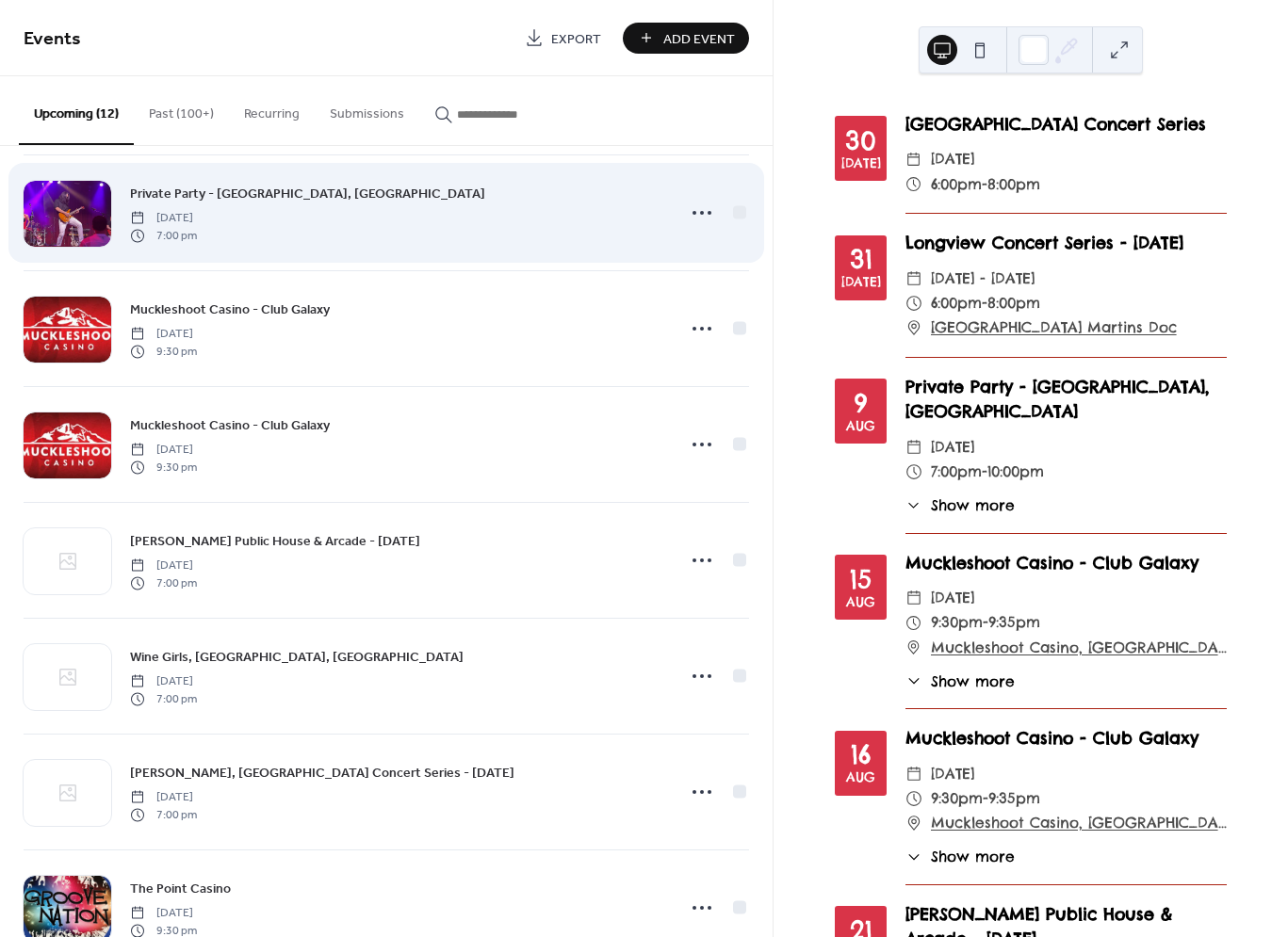 scroll, scrollTop: 654, scrollLeft: 0, axis: vertical 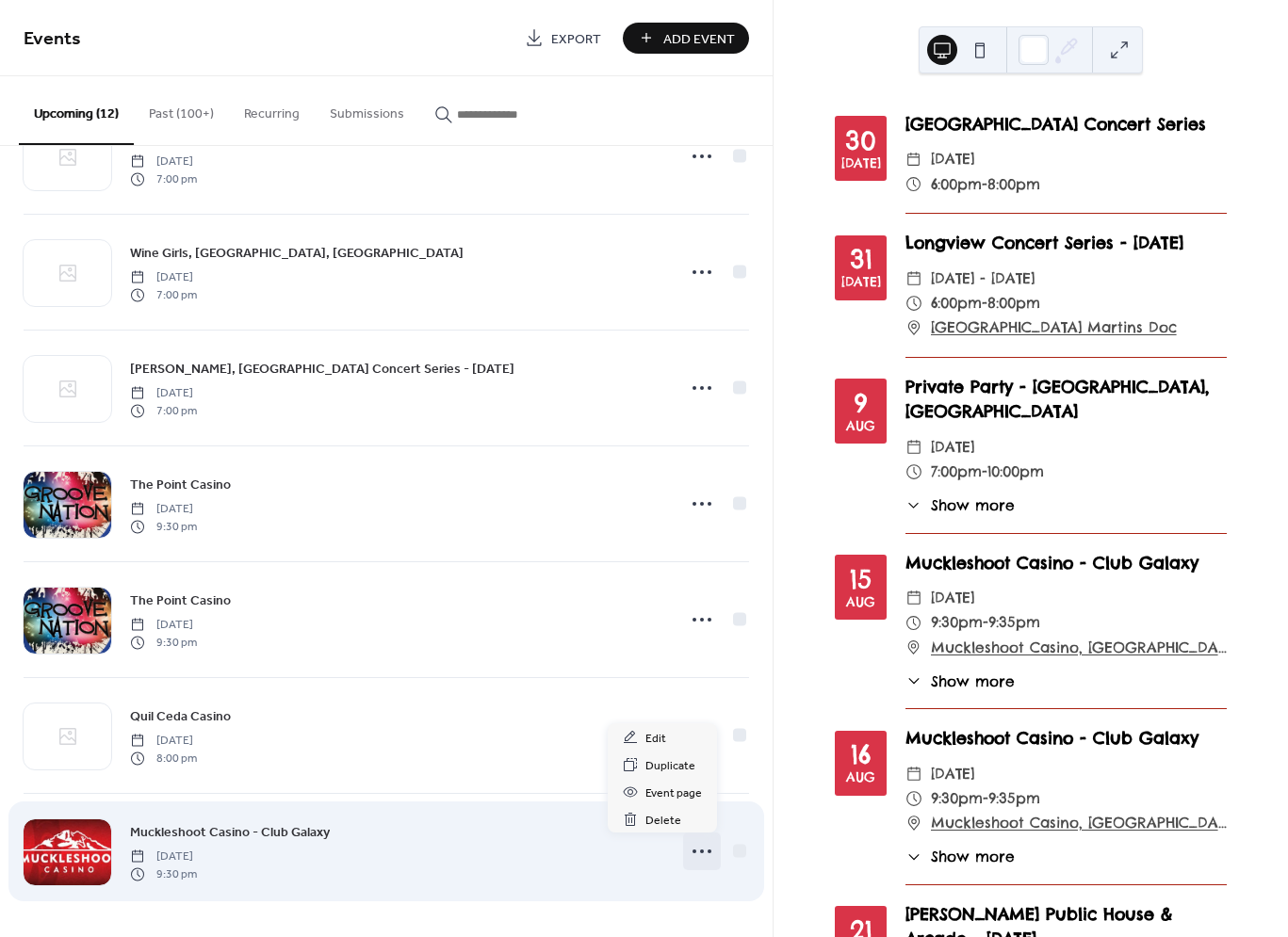 click 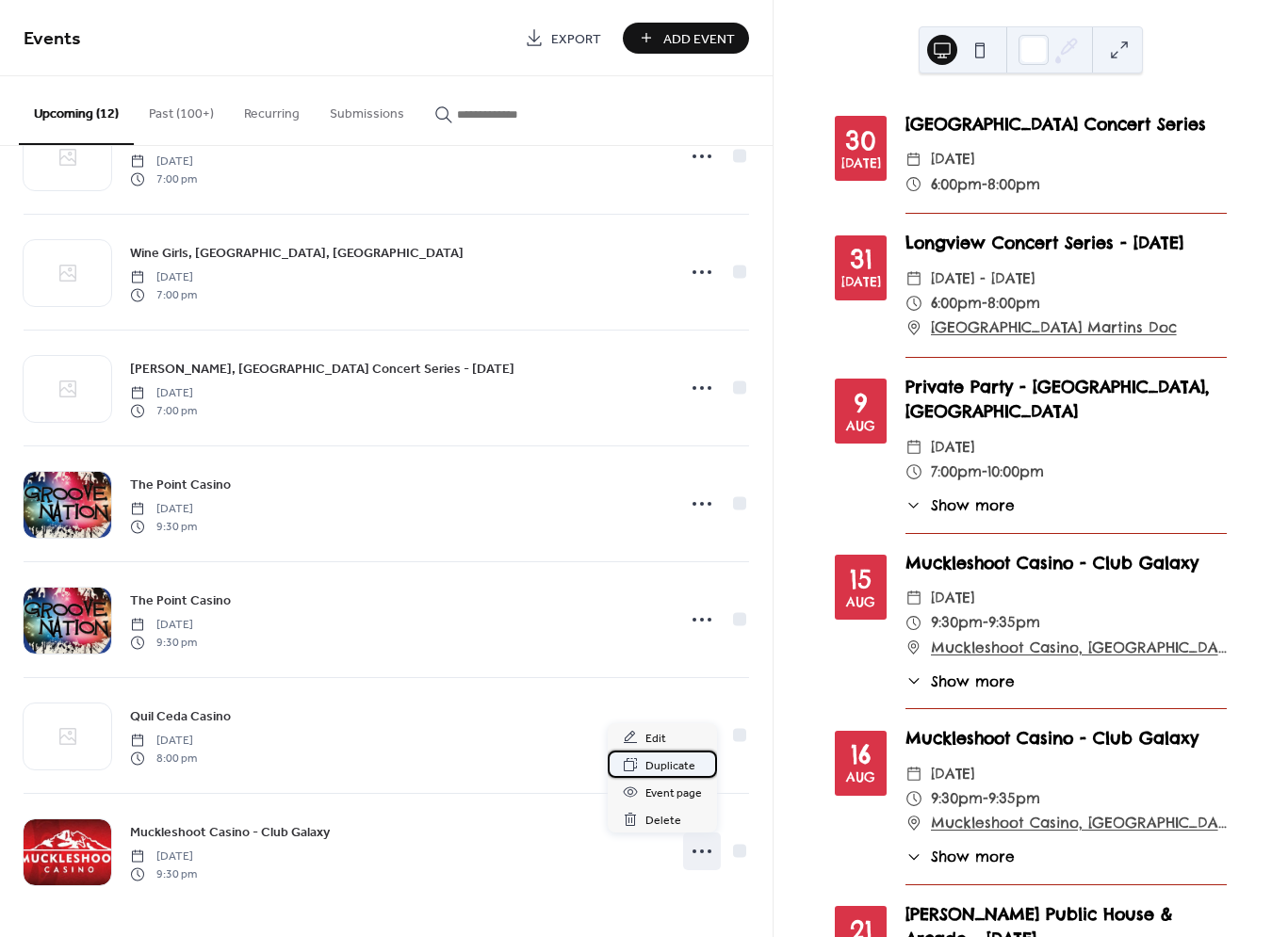 click on "Duplicate" at bounding box center (670, 766) 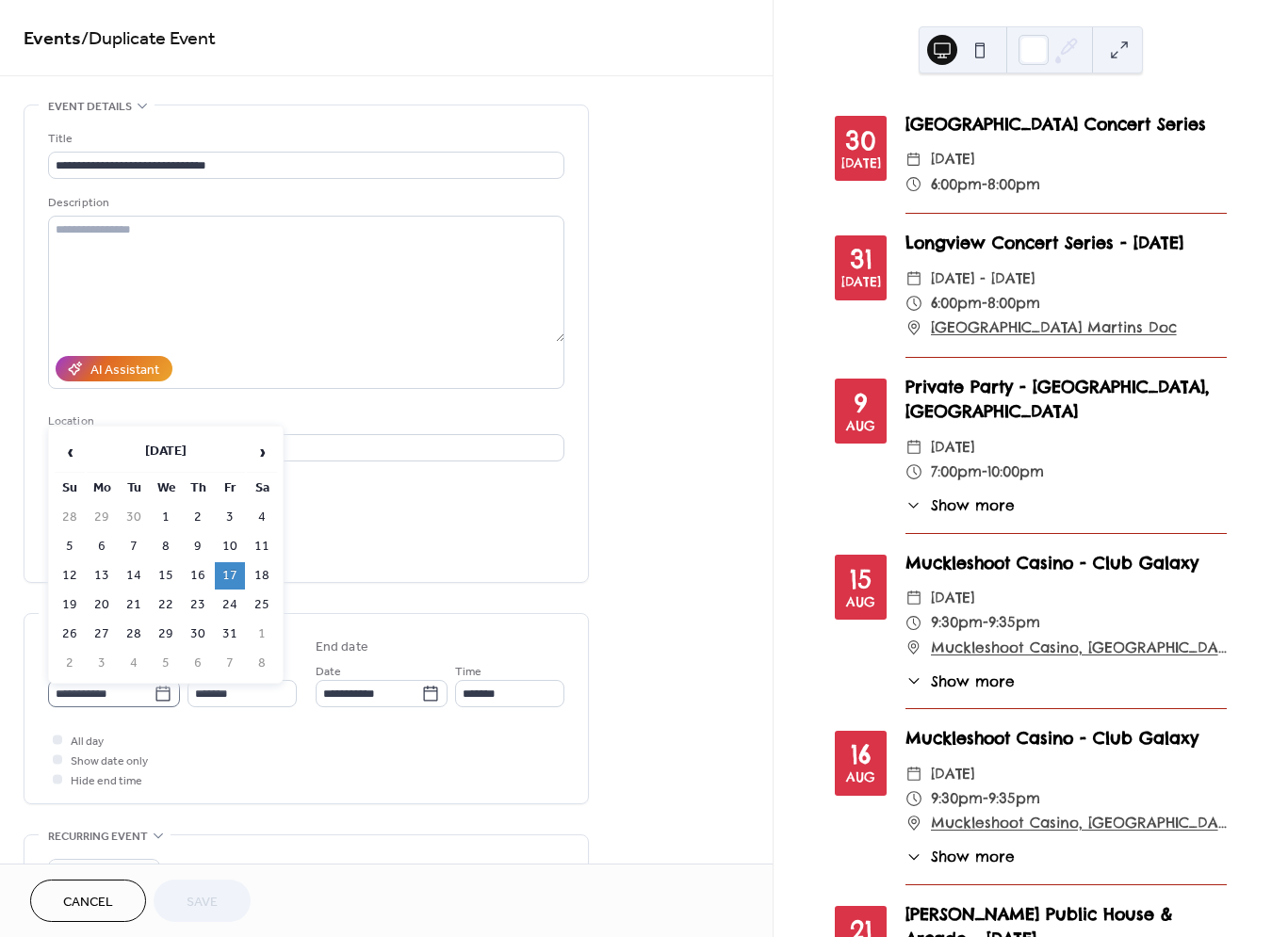 click 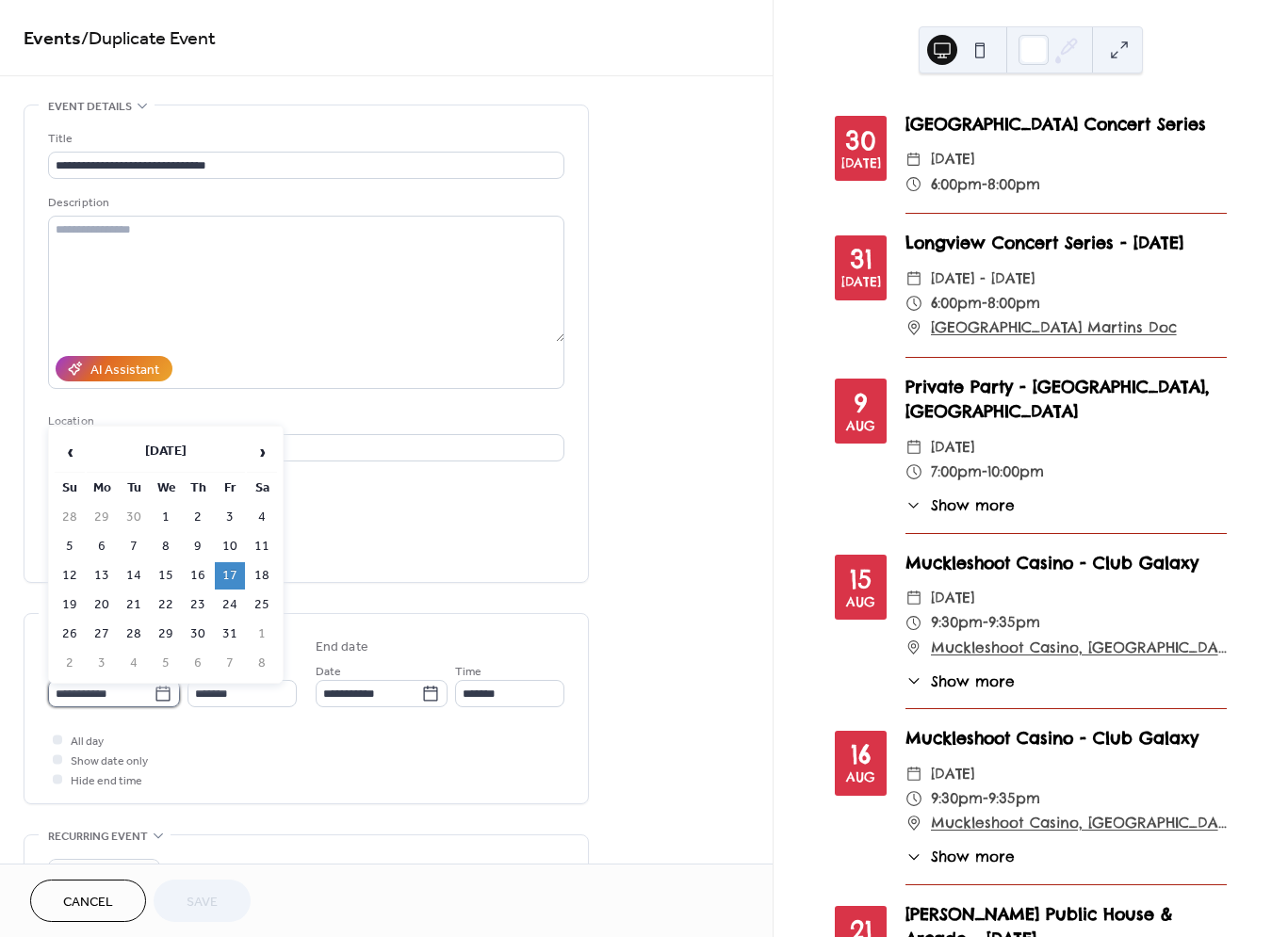 click on "**********" at bounding box center (101, 693) 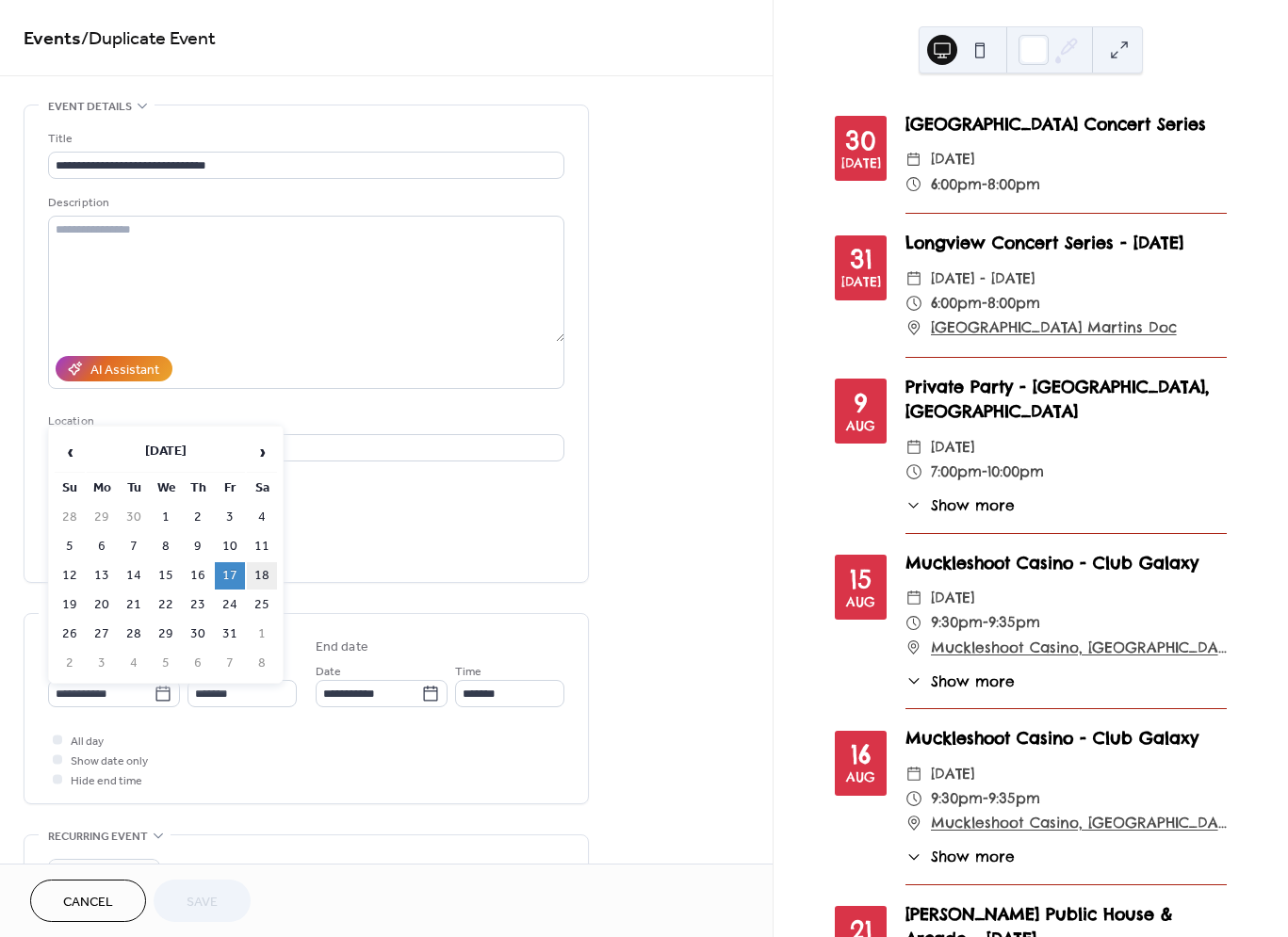 click on "18" at bounding box center [262, 575] 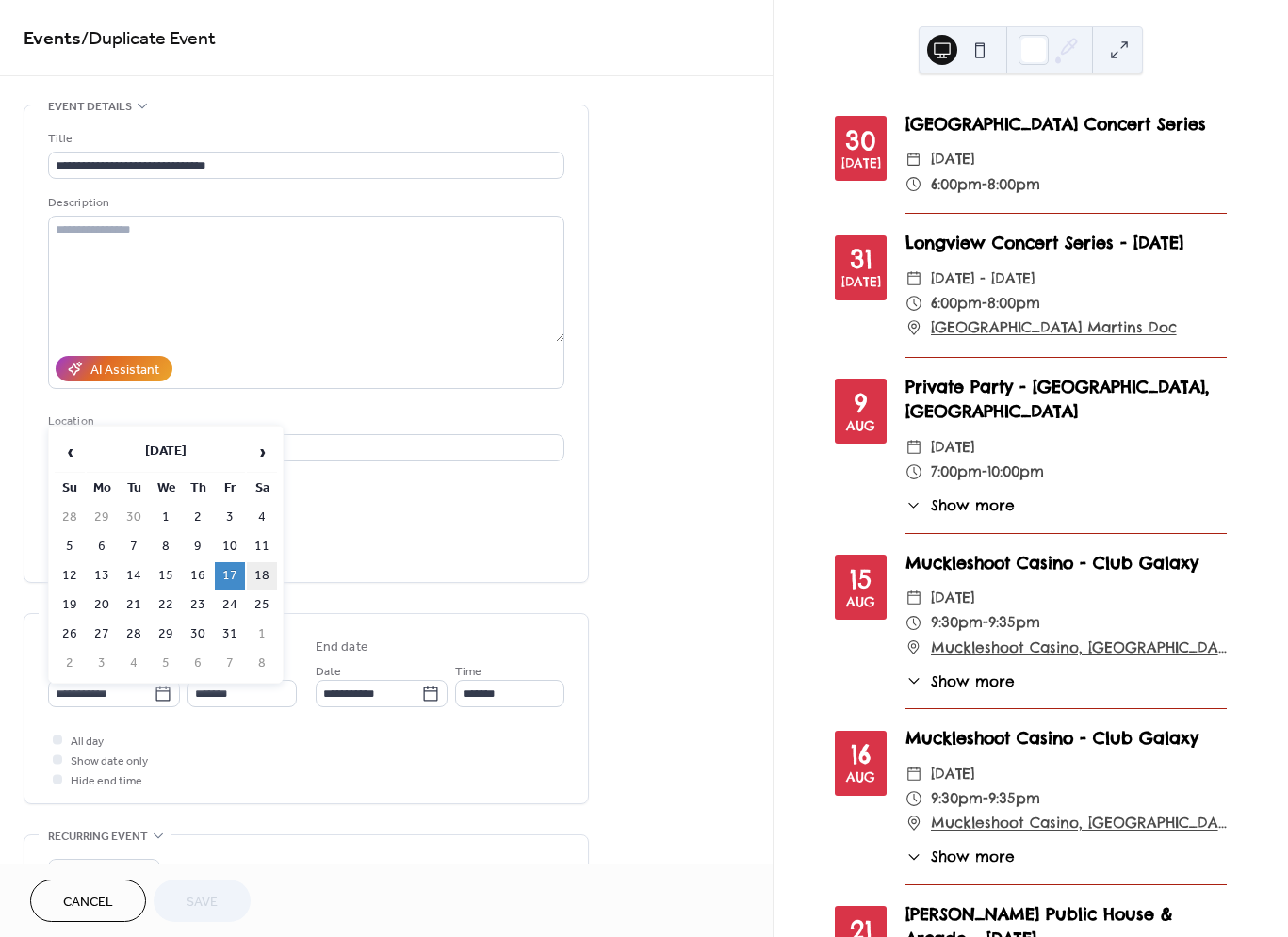 type on "**********" 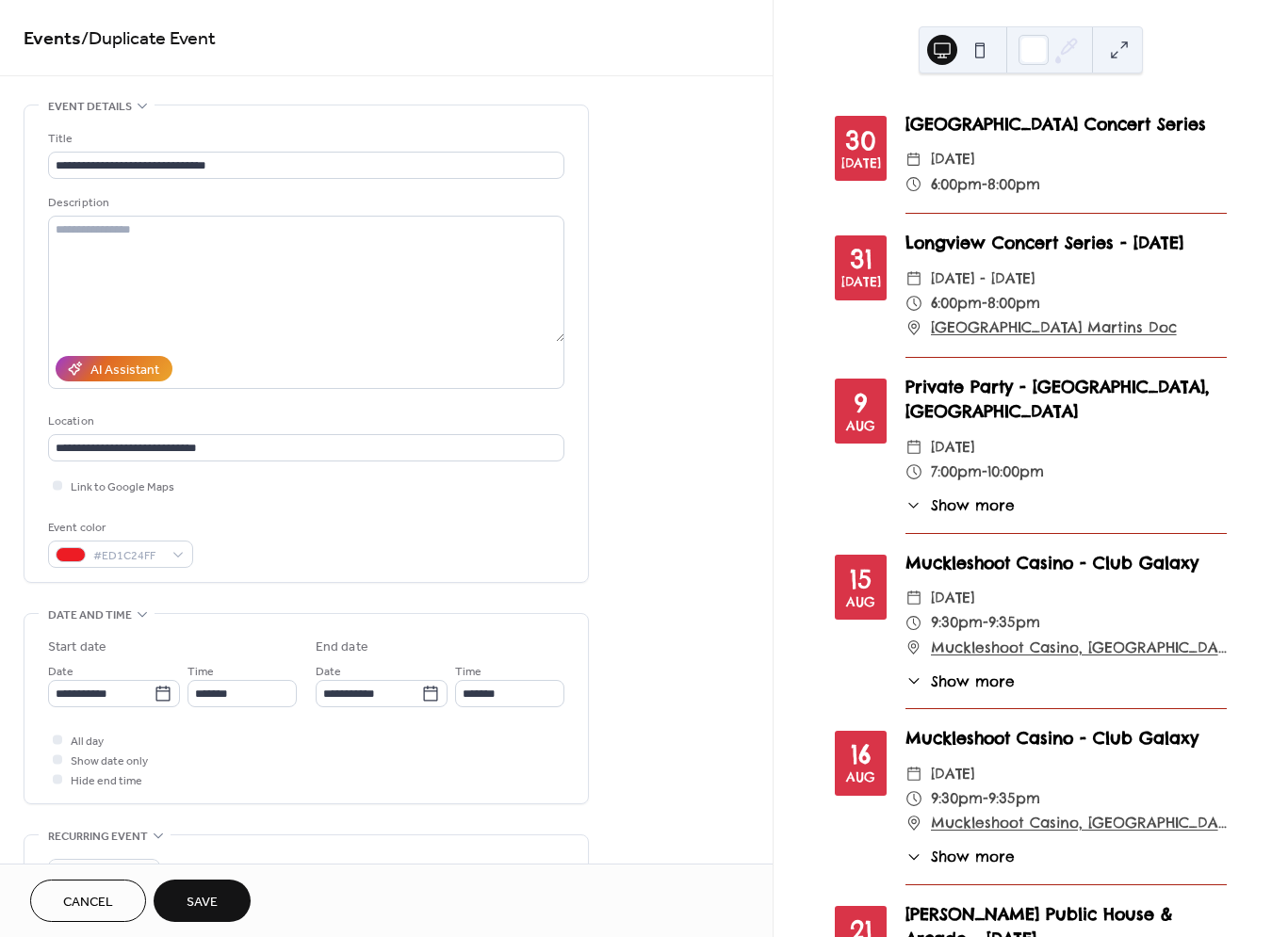 click on "Save" at bounding box center (202, 902) 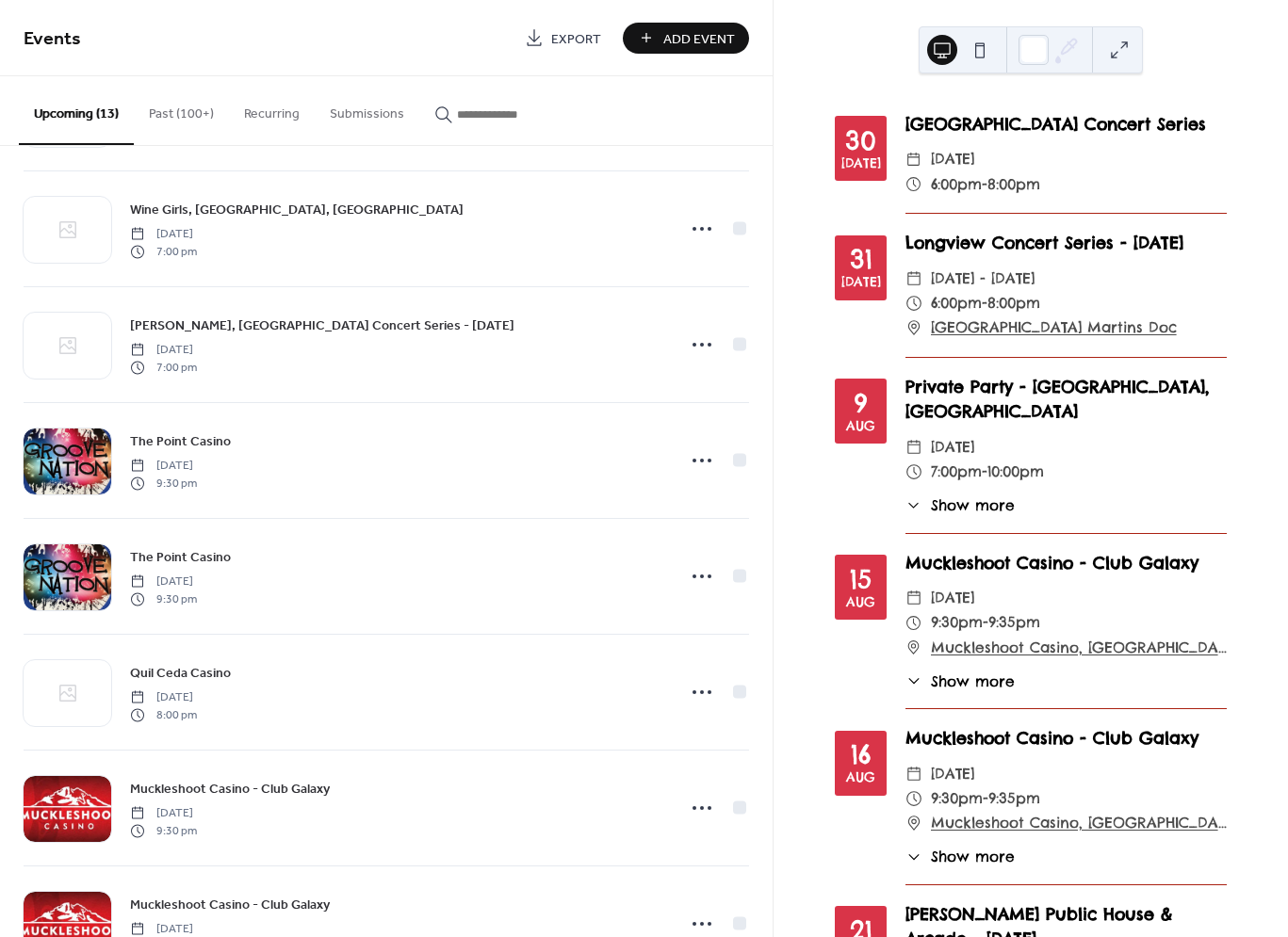 scroll, scrollTop: 770, scrollLeft: 0, axis: vertical 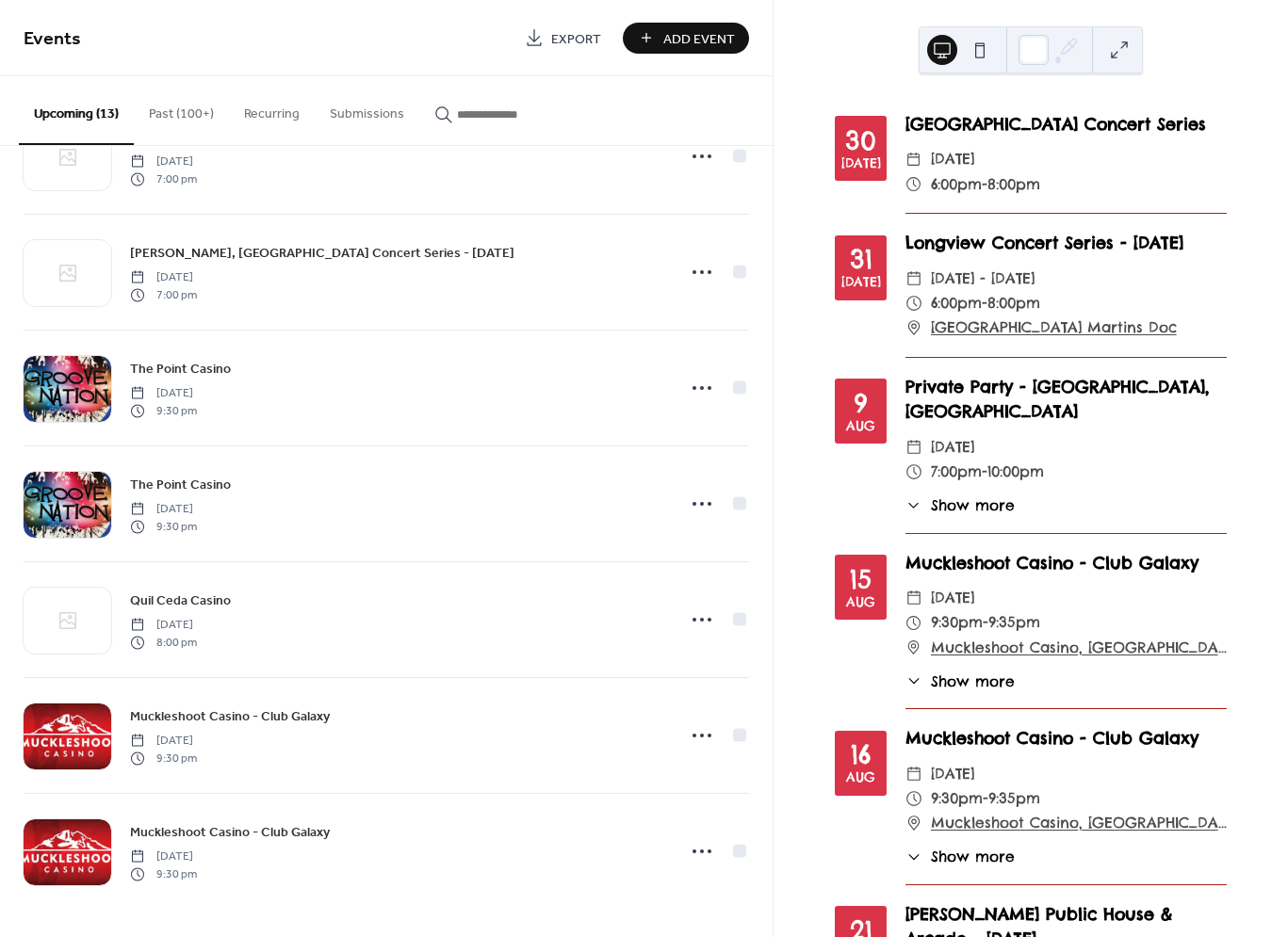 click on "Add Event" at bounding box center (699, 39) 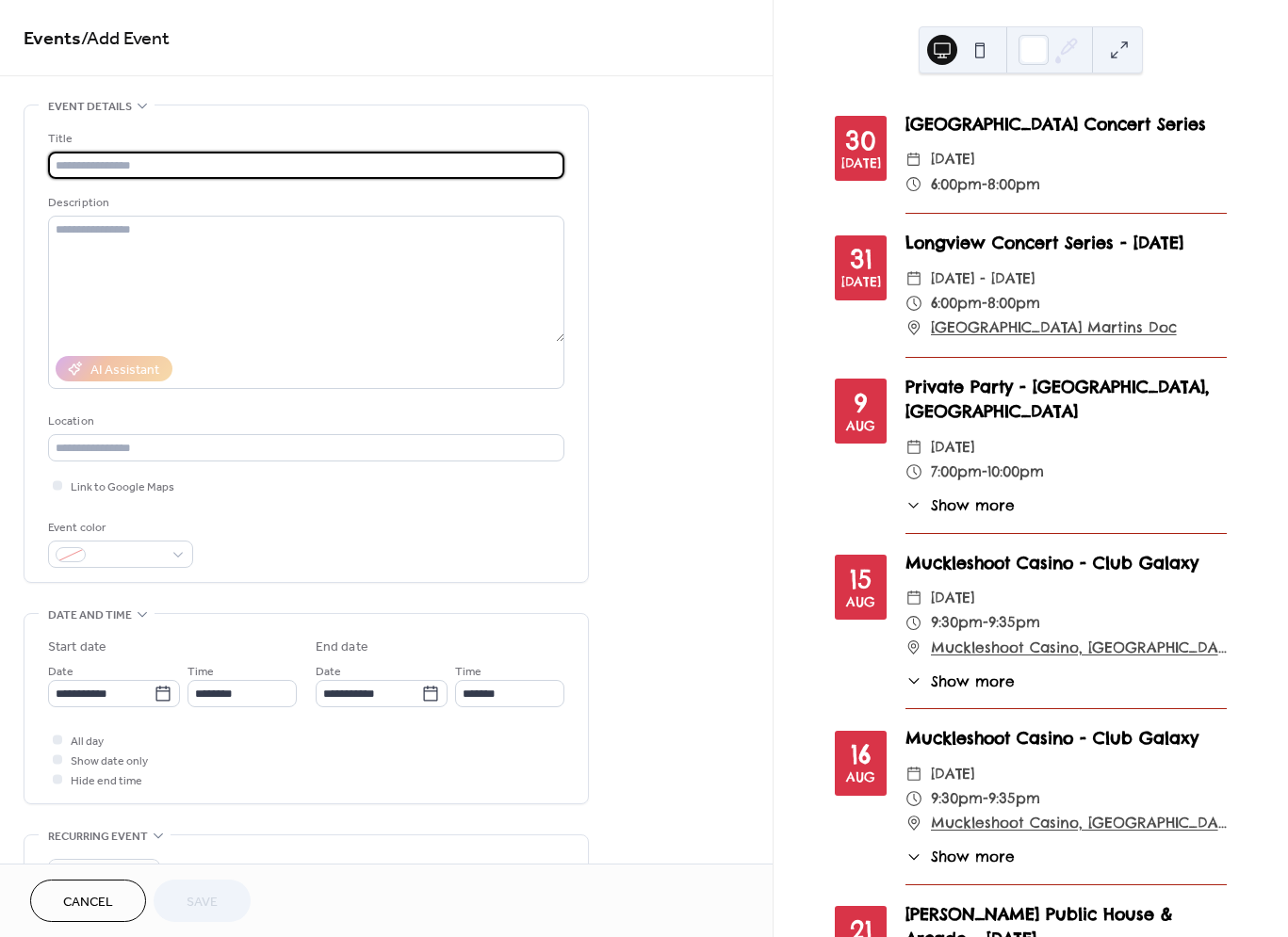 scroll, scrollTop: 13, scrollLeft: 0, axis: vertical 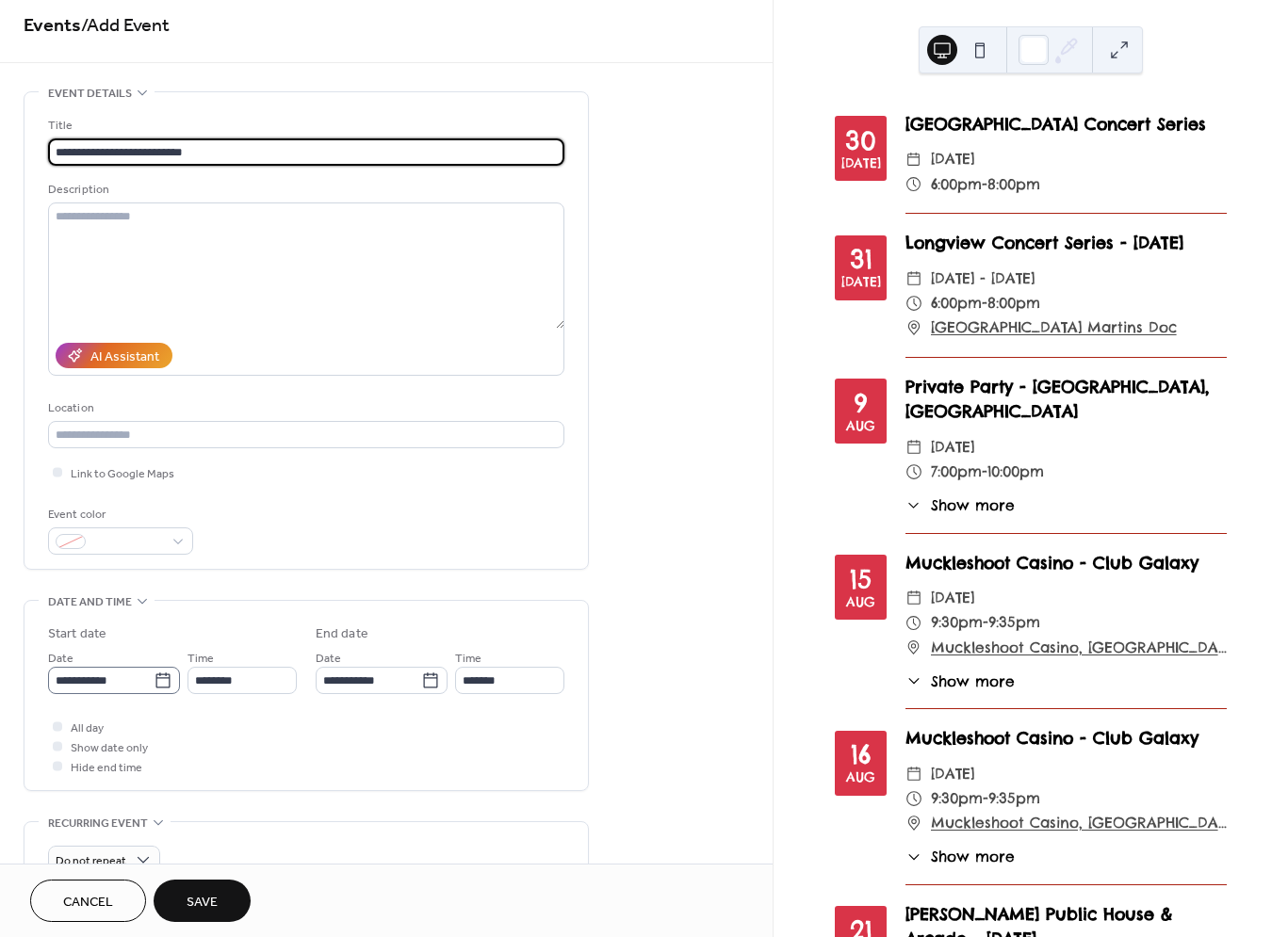 type on "**********" 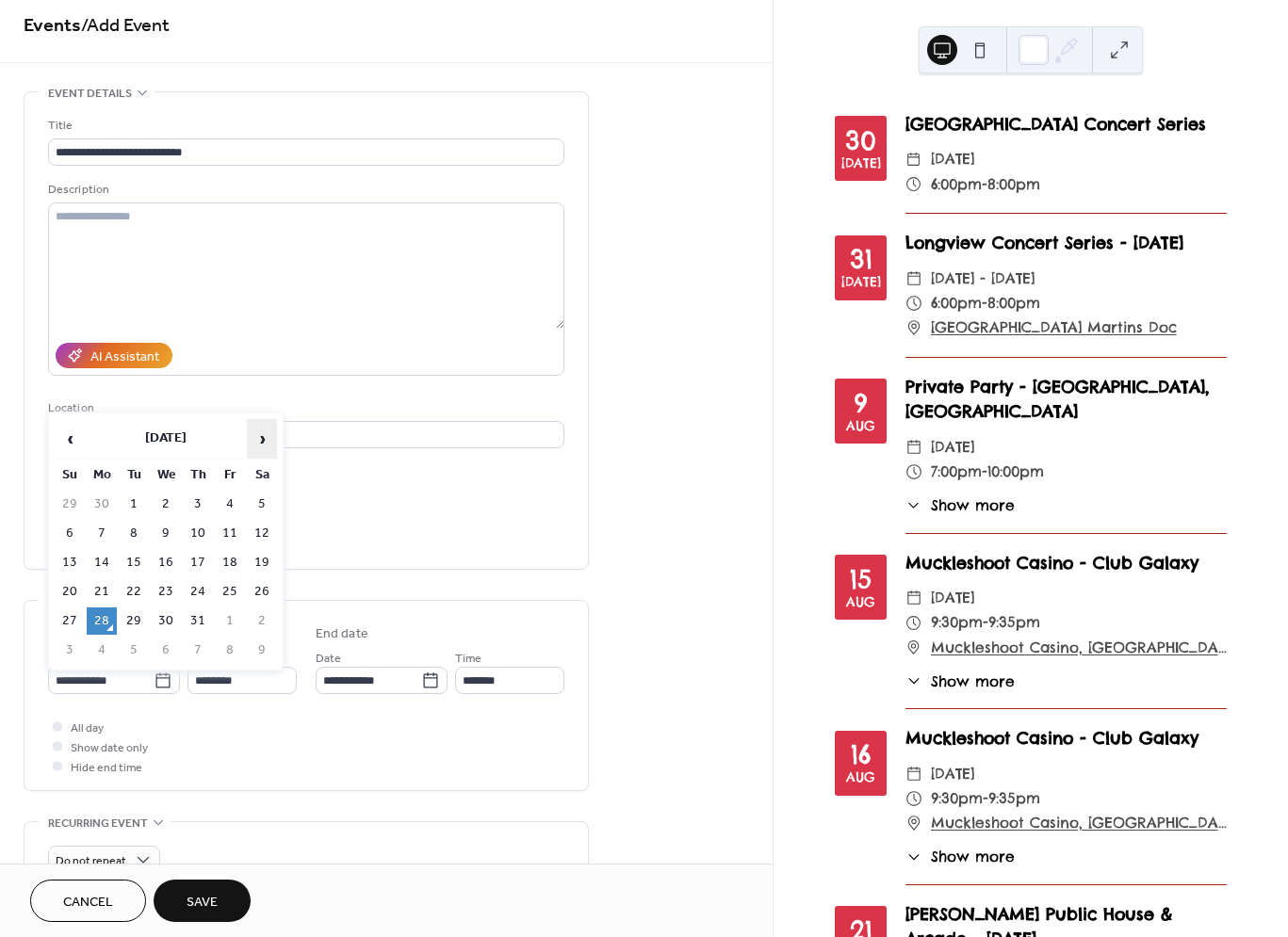 click on "›" at bounding box center (262, 439) 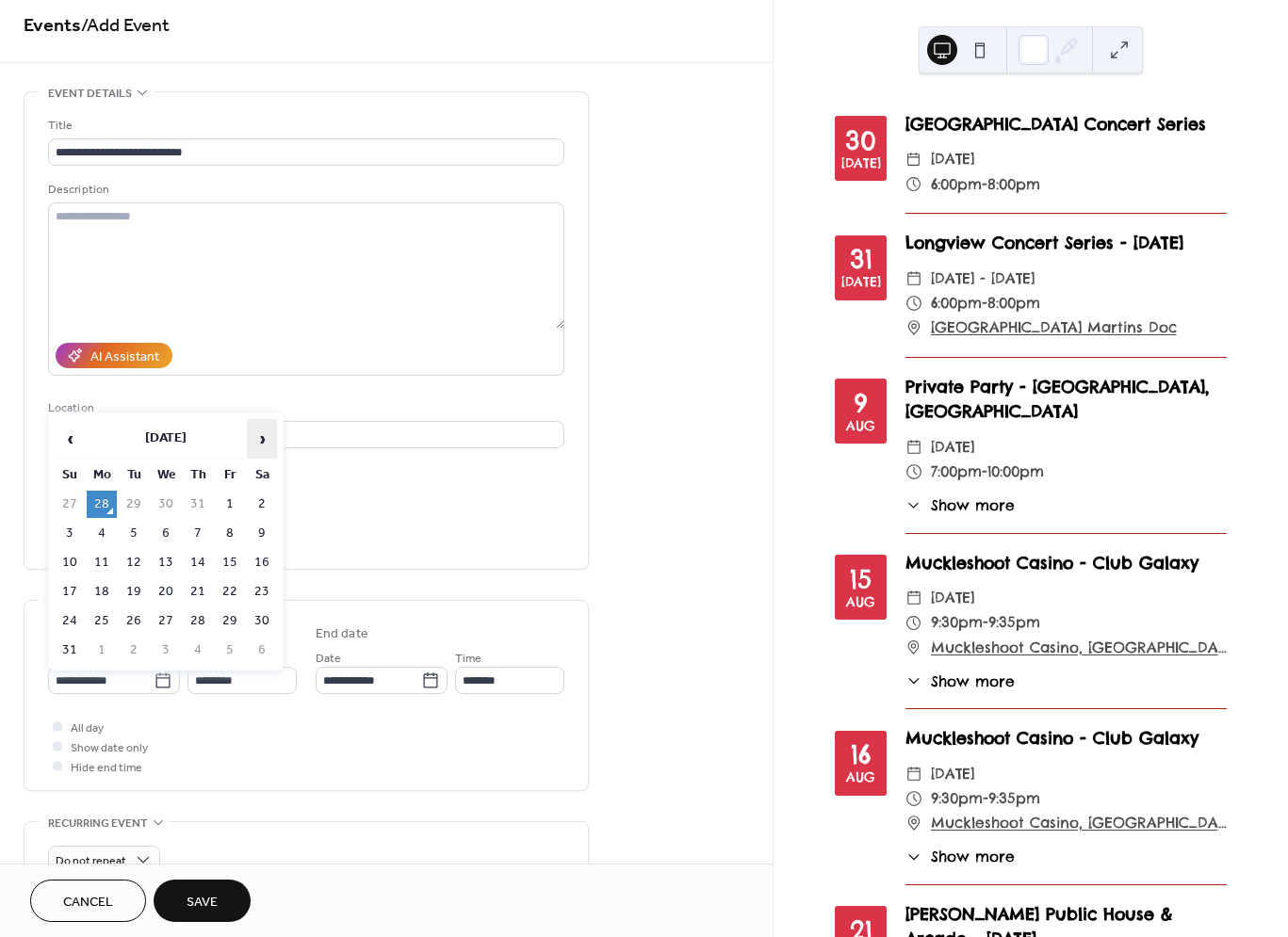 click on "›" at bounding box center [262, 439] 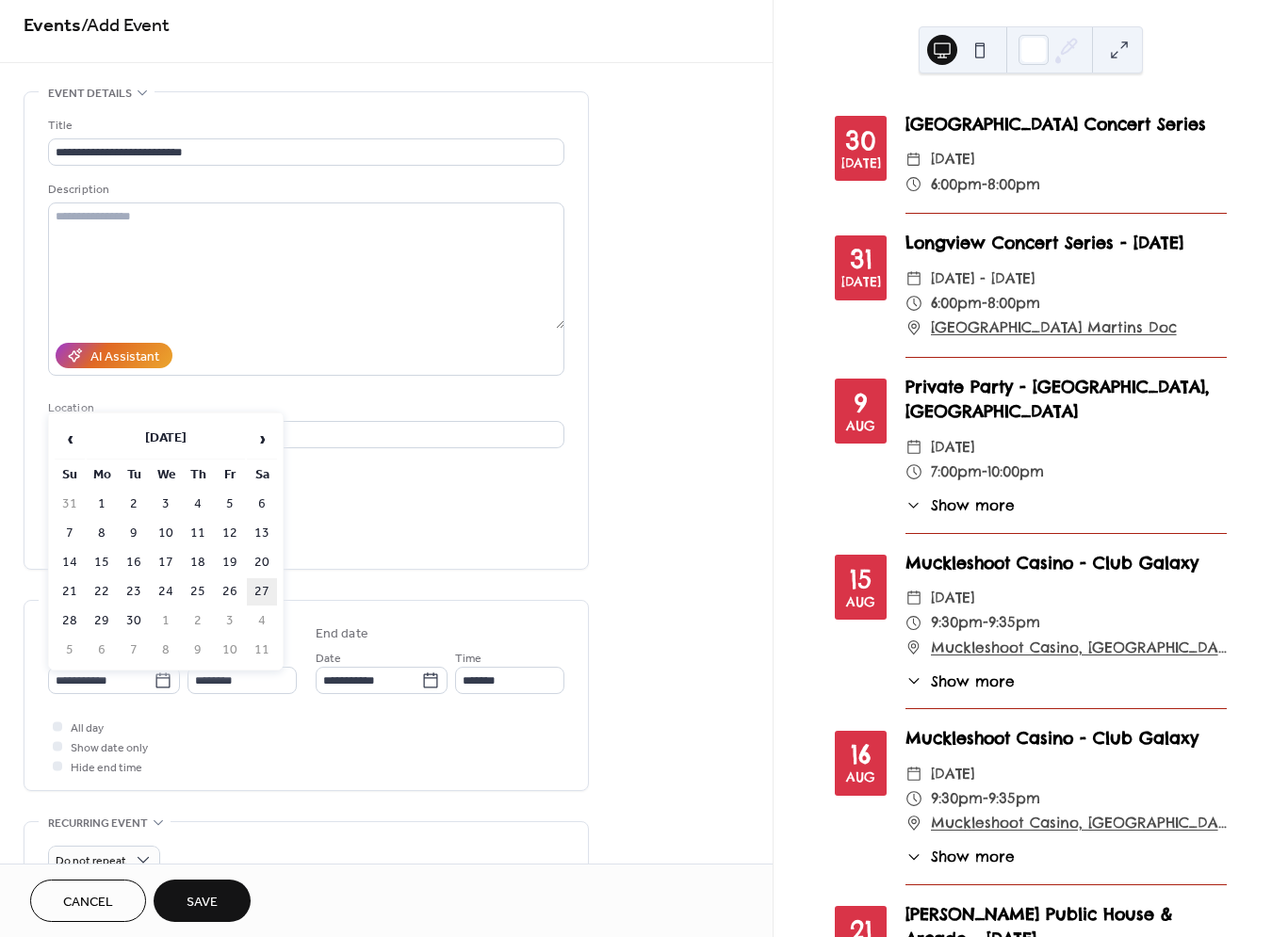 click on "27" at bounding box center [262, 591] 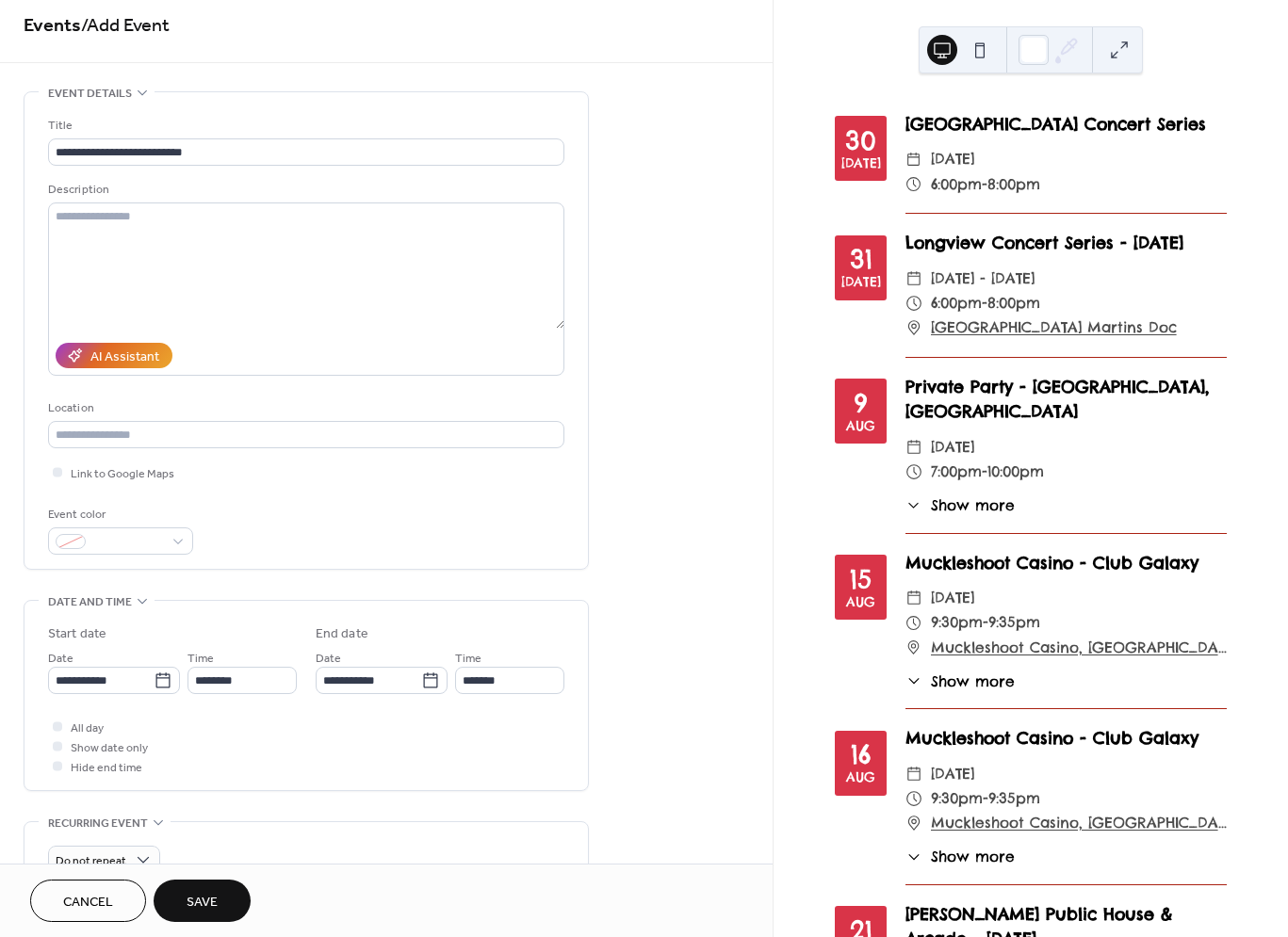 click on "**********" at bounding box center (306, 140) 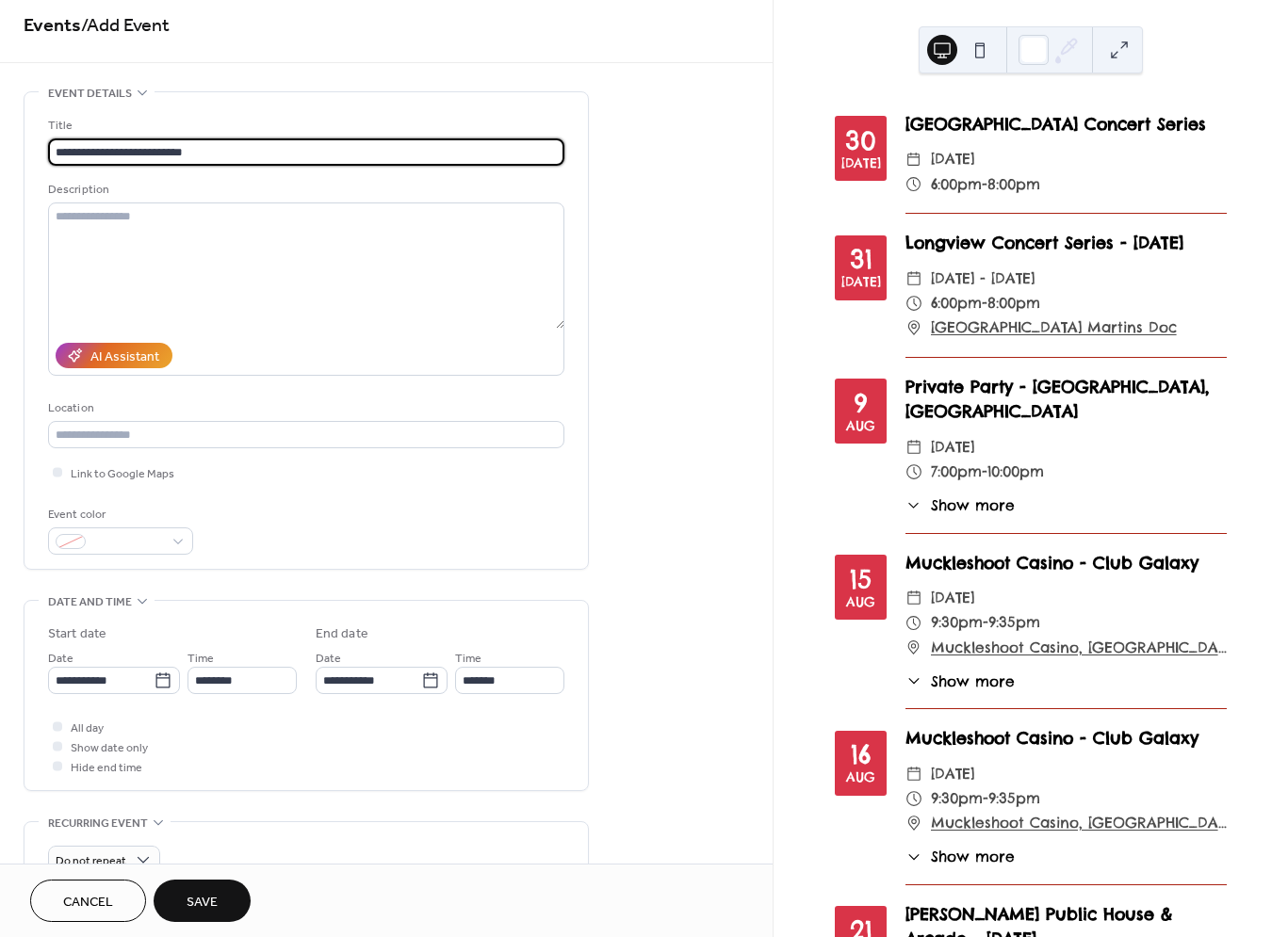 click on "**********" at bounding box center [306, 152] 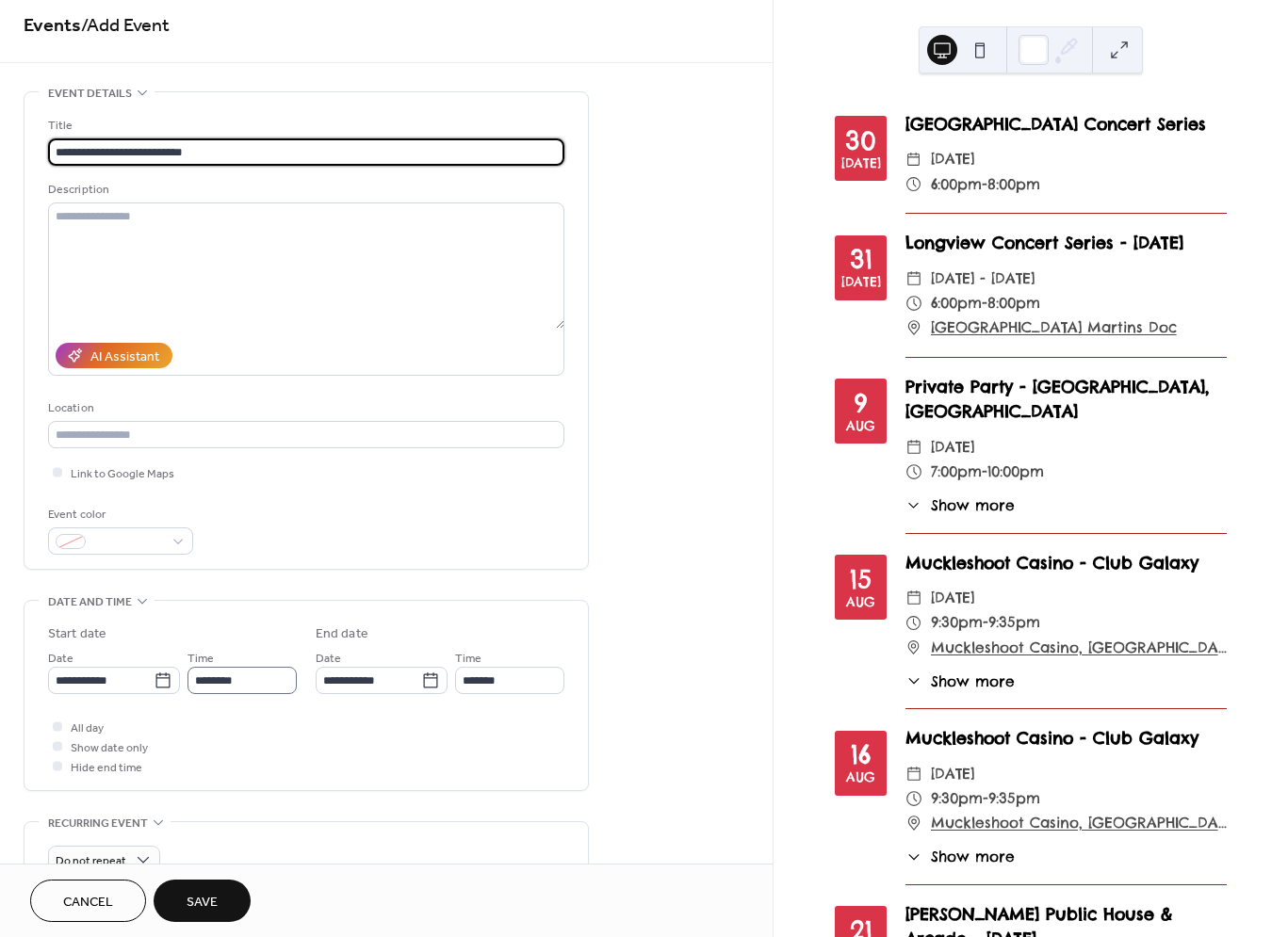 type on "**********" 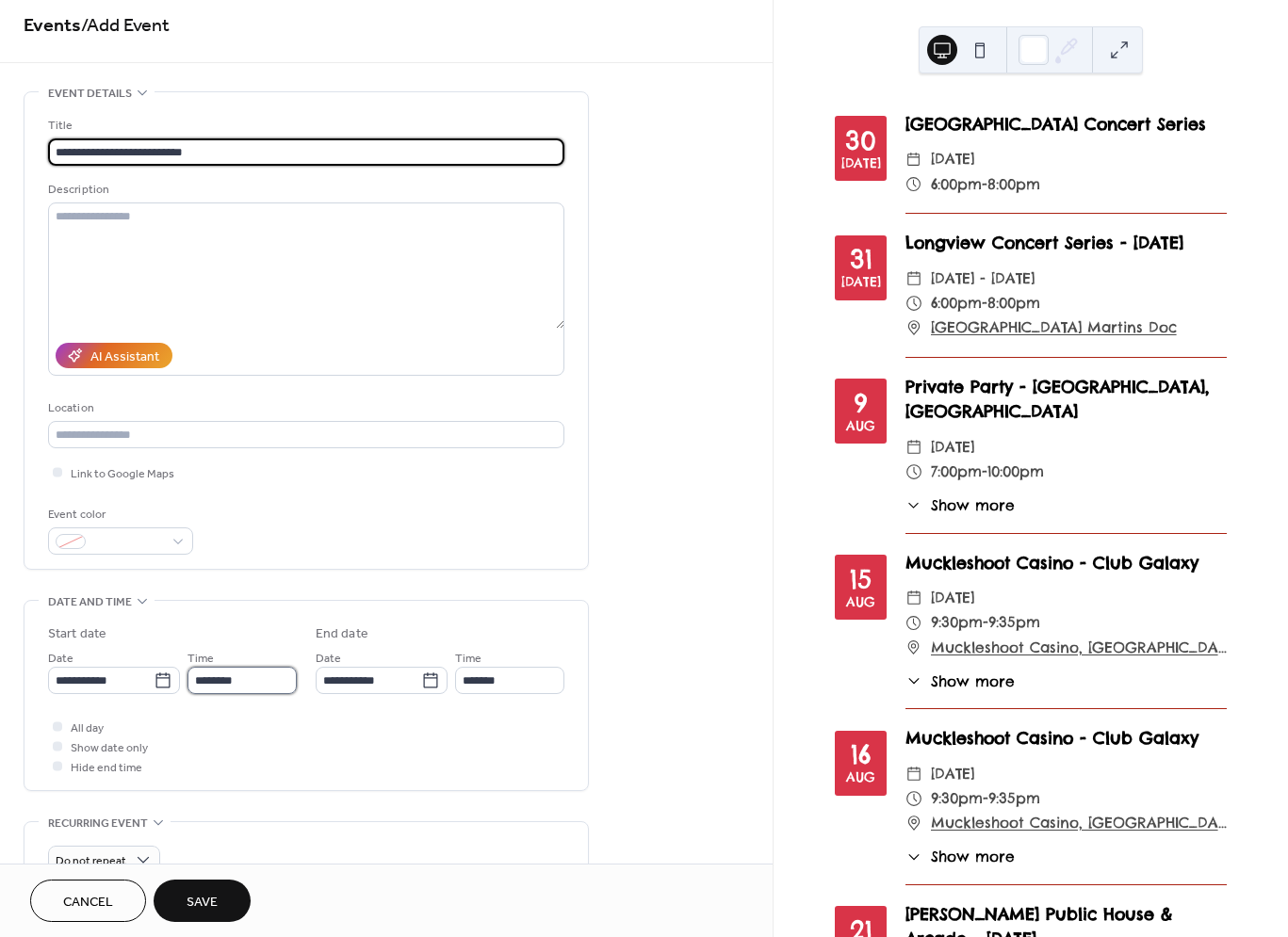 click on "********" at bounding box center (242, 680) 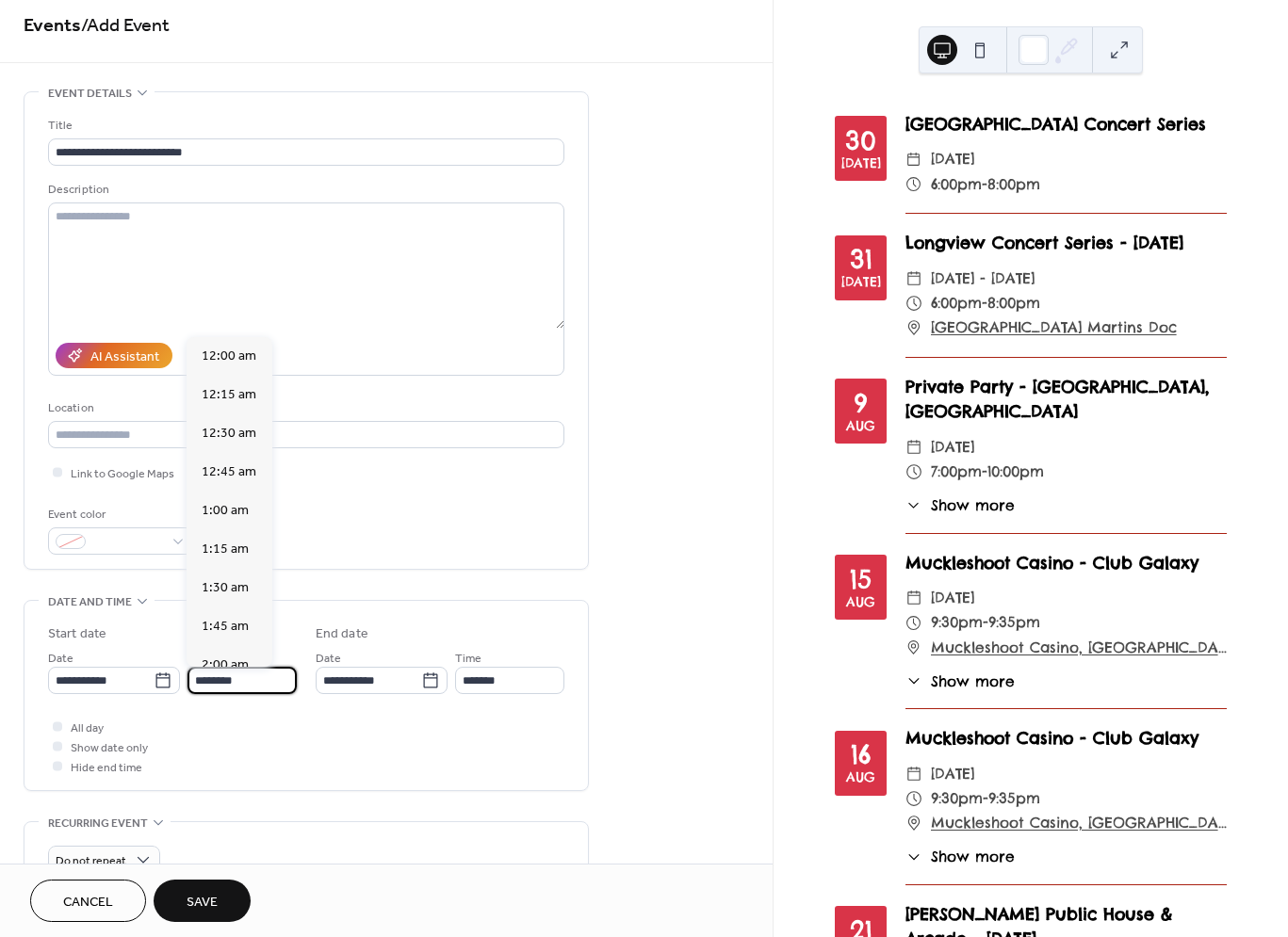 scroll, scrollTop: 1831, scrollLeft: 0, axis: vertical 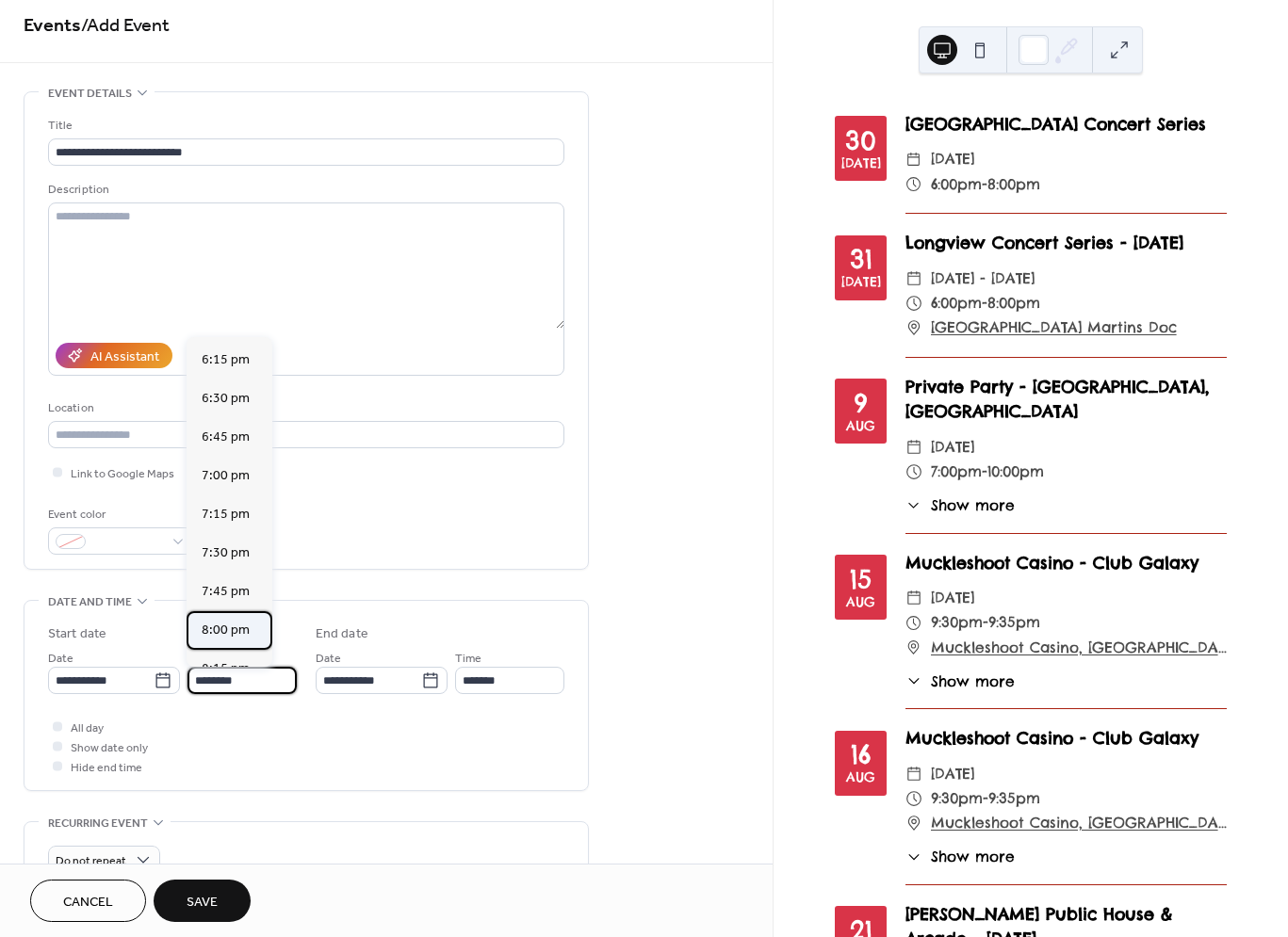 click on "8:00 pm" at bounding box center [225, 630] 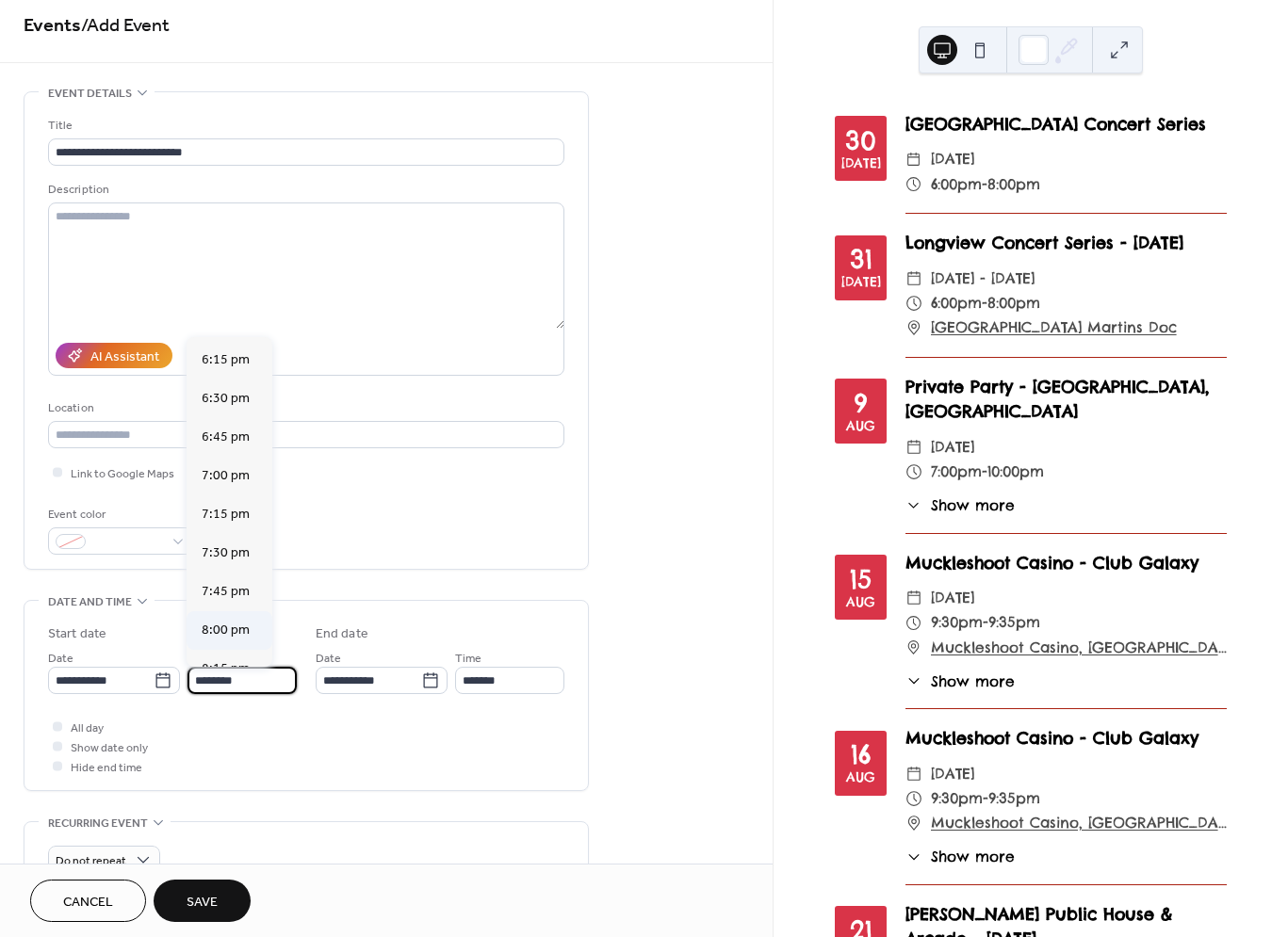 type on "*******" 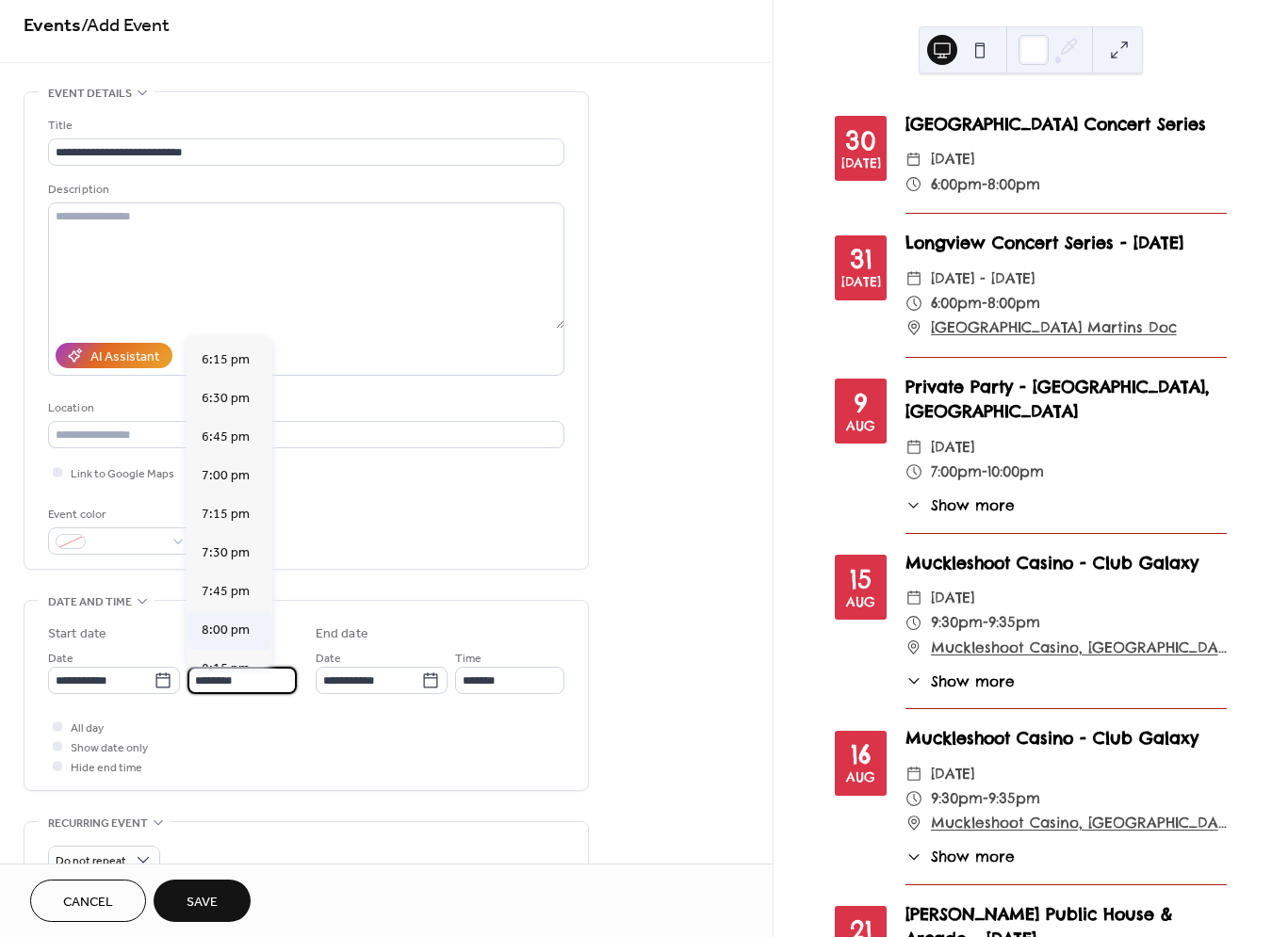 type on "*******" 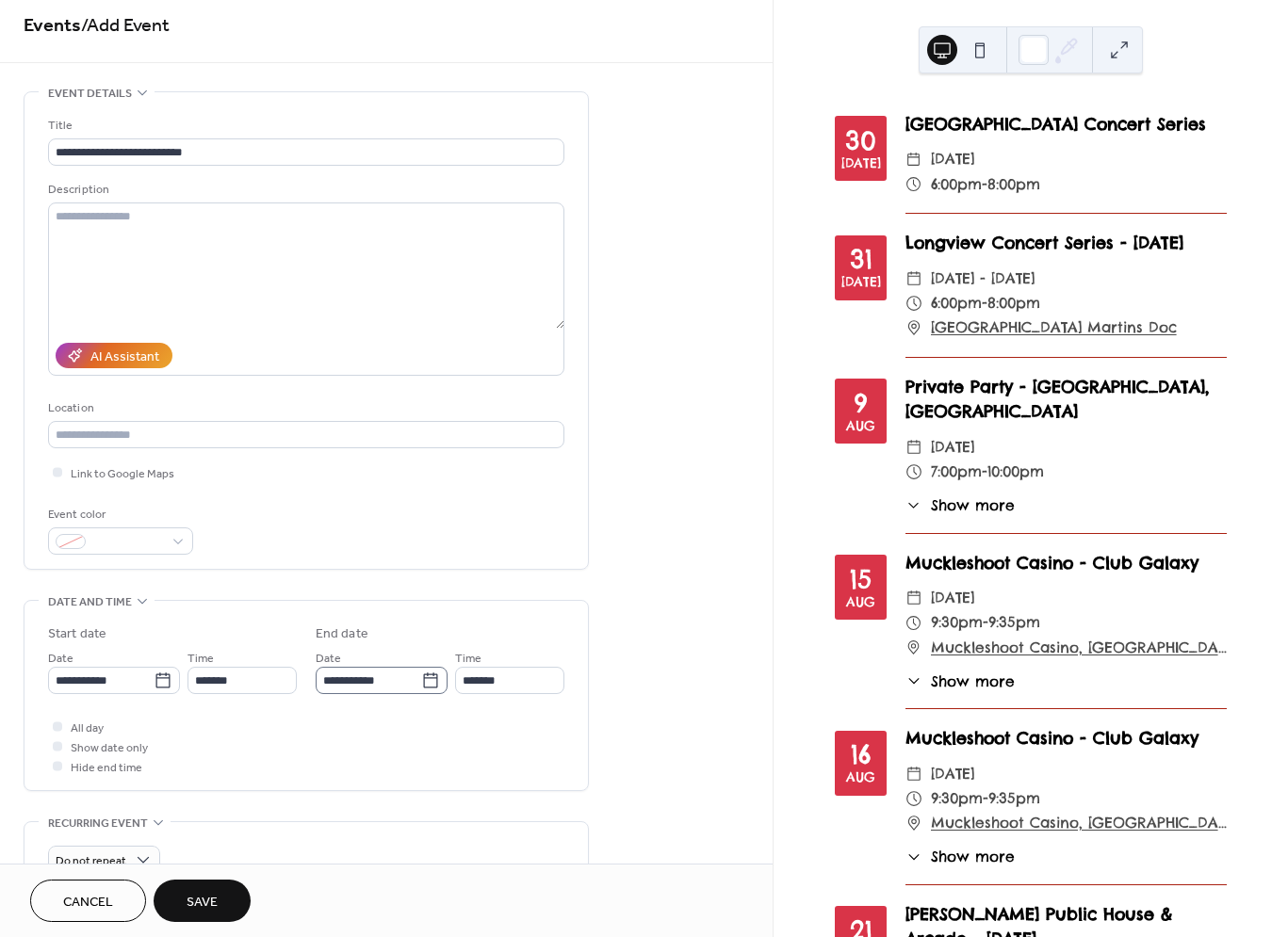click 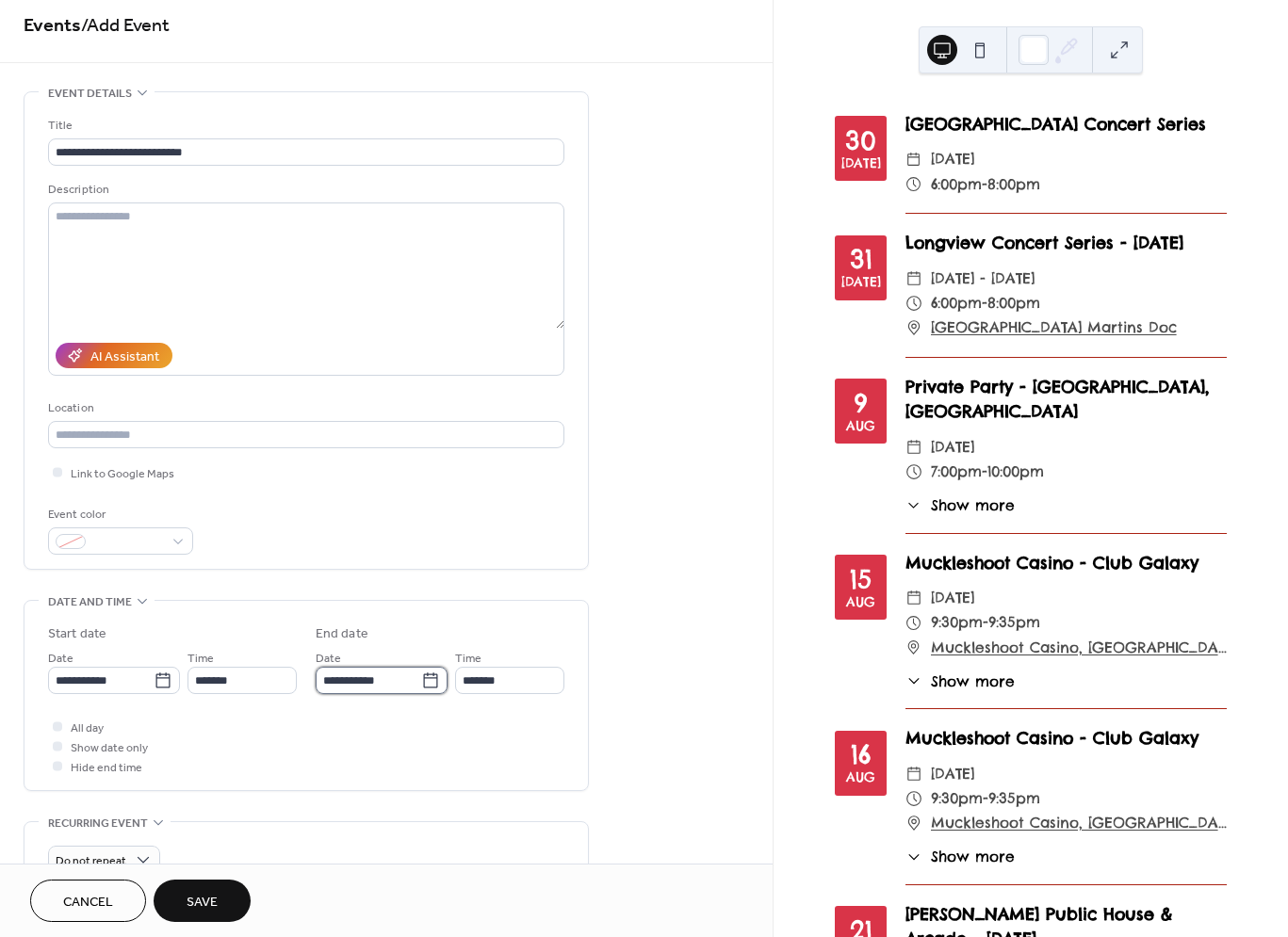 click on "**********" at bounding box center [368, 680] 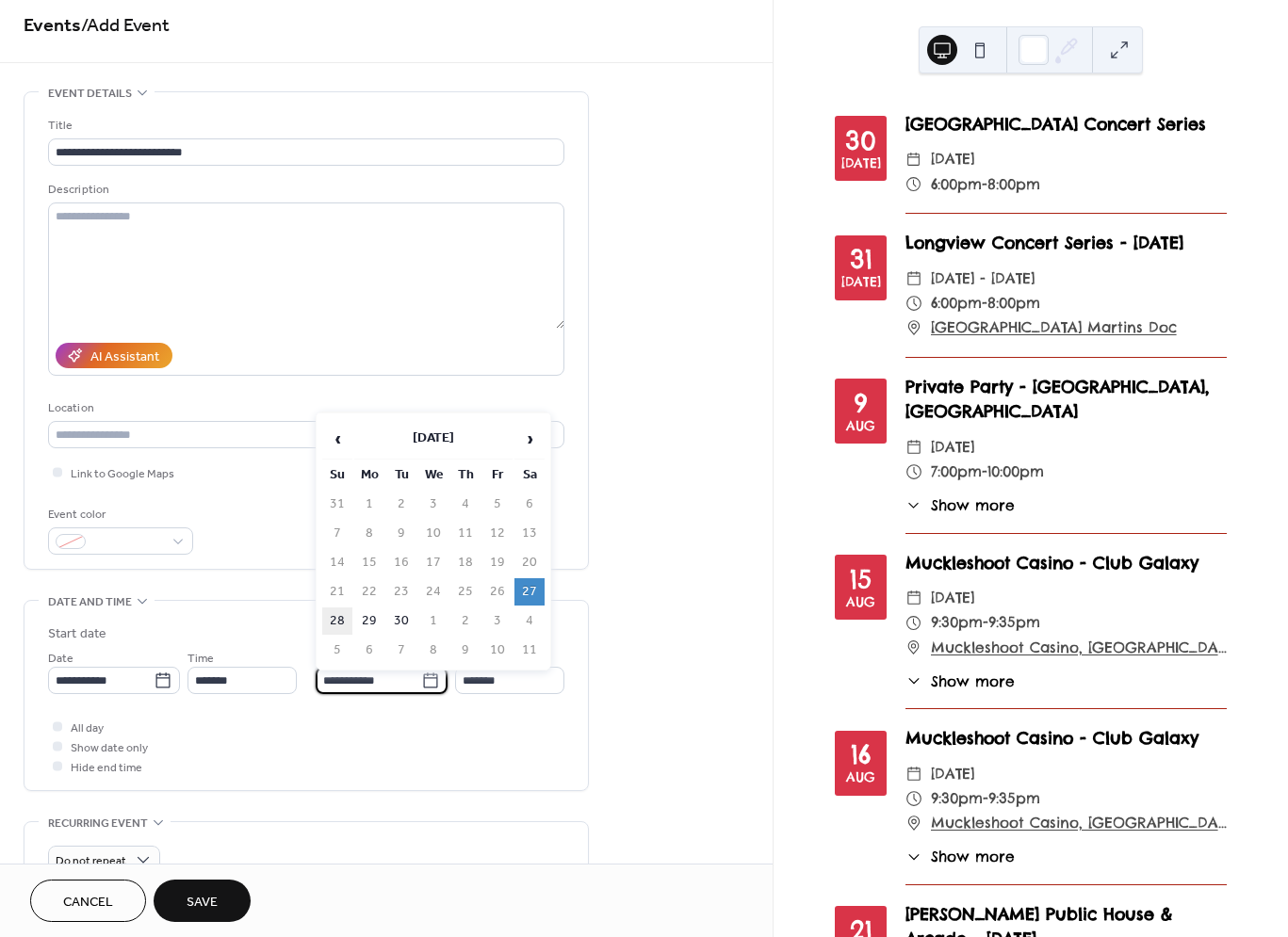 click on "28" at bounding box center [337, 621] 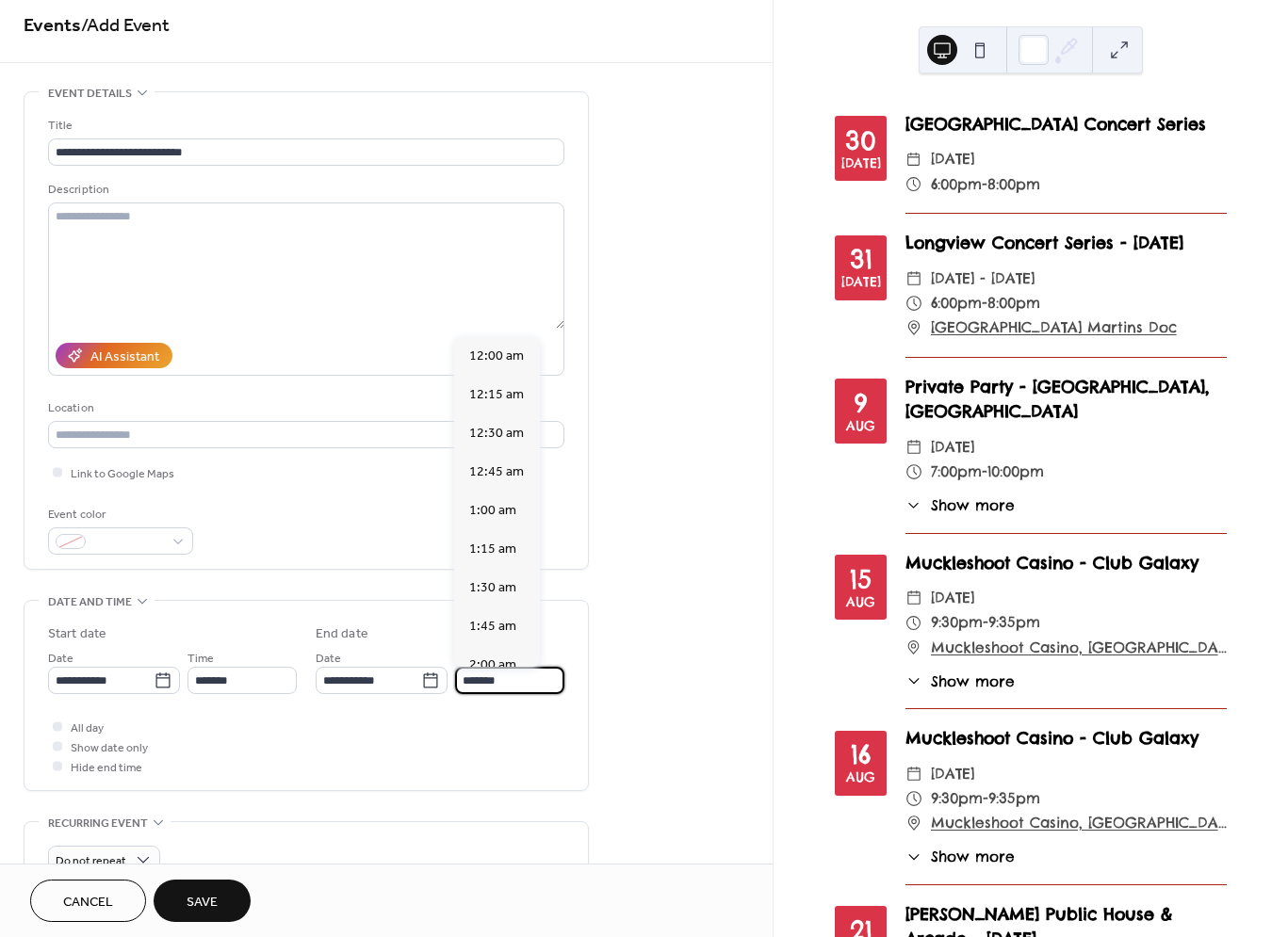 scroll, scrollTop: 3204, scrollLeft: 0, axis: vertical 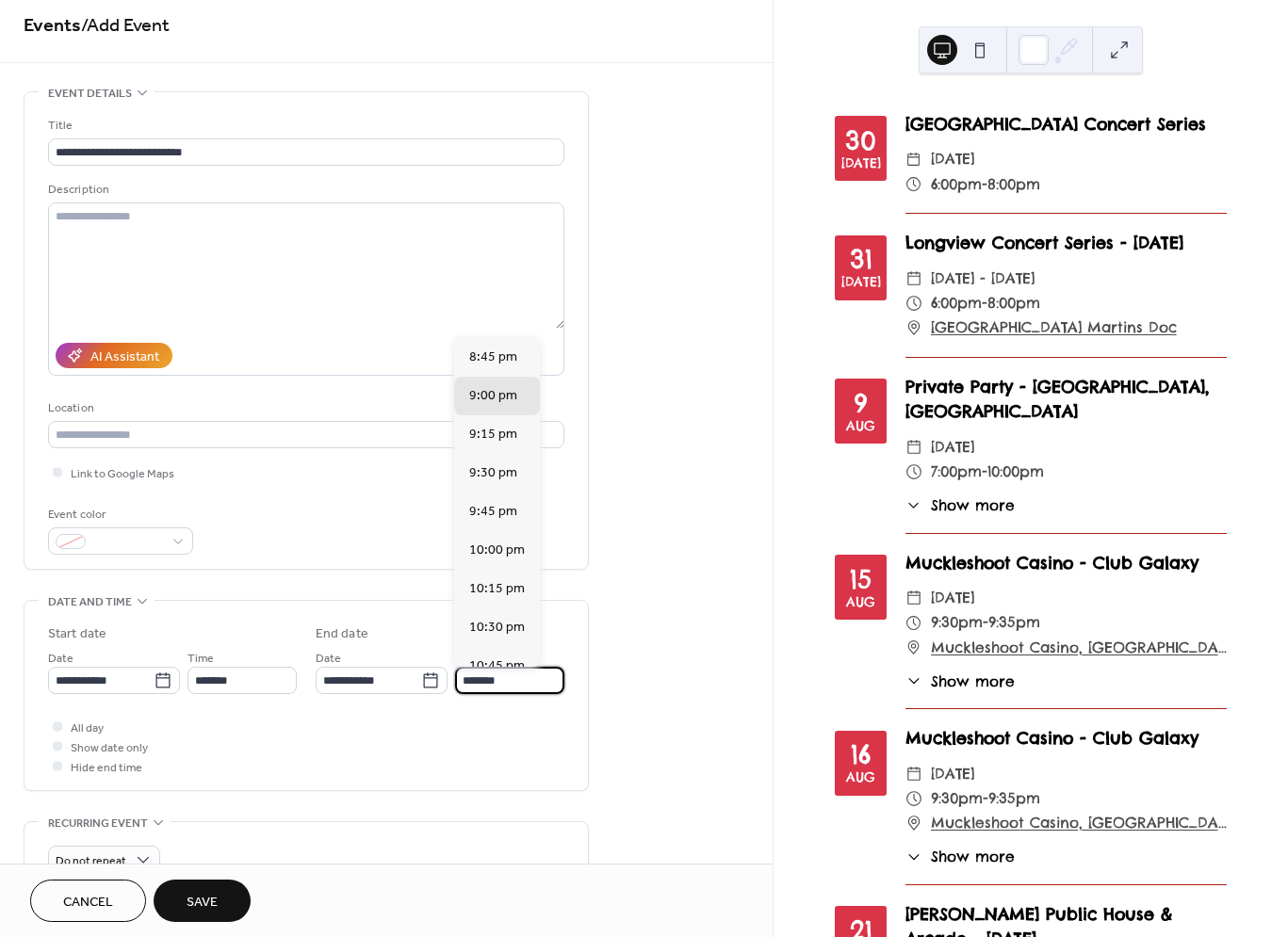 click on "*******" at bounding box center [510, 680] 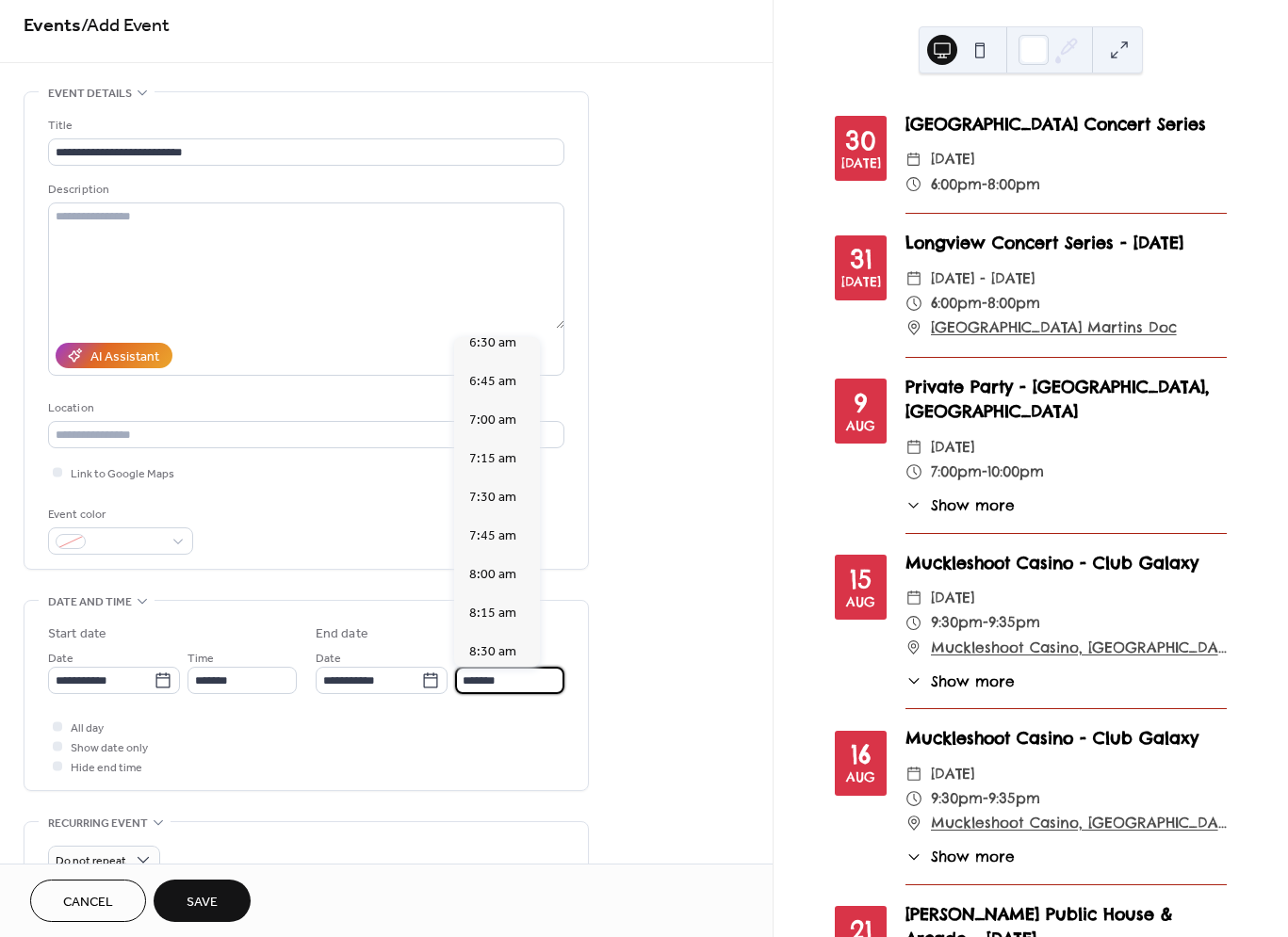 scroll, scrollTop: 0, scrollLeft: 0, axis: both 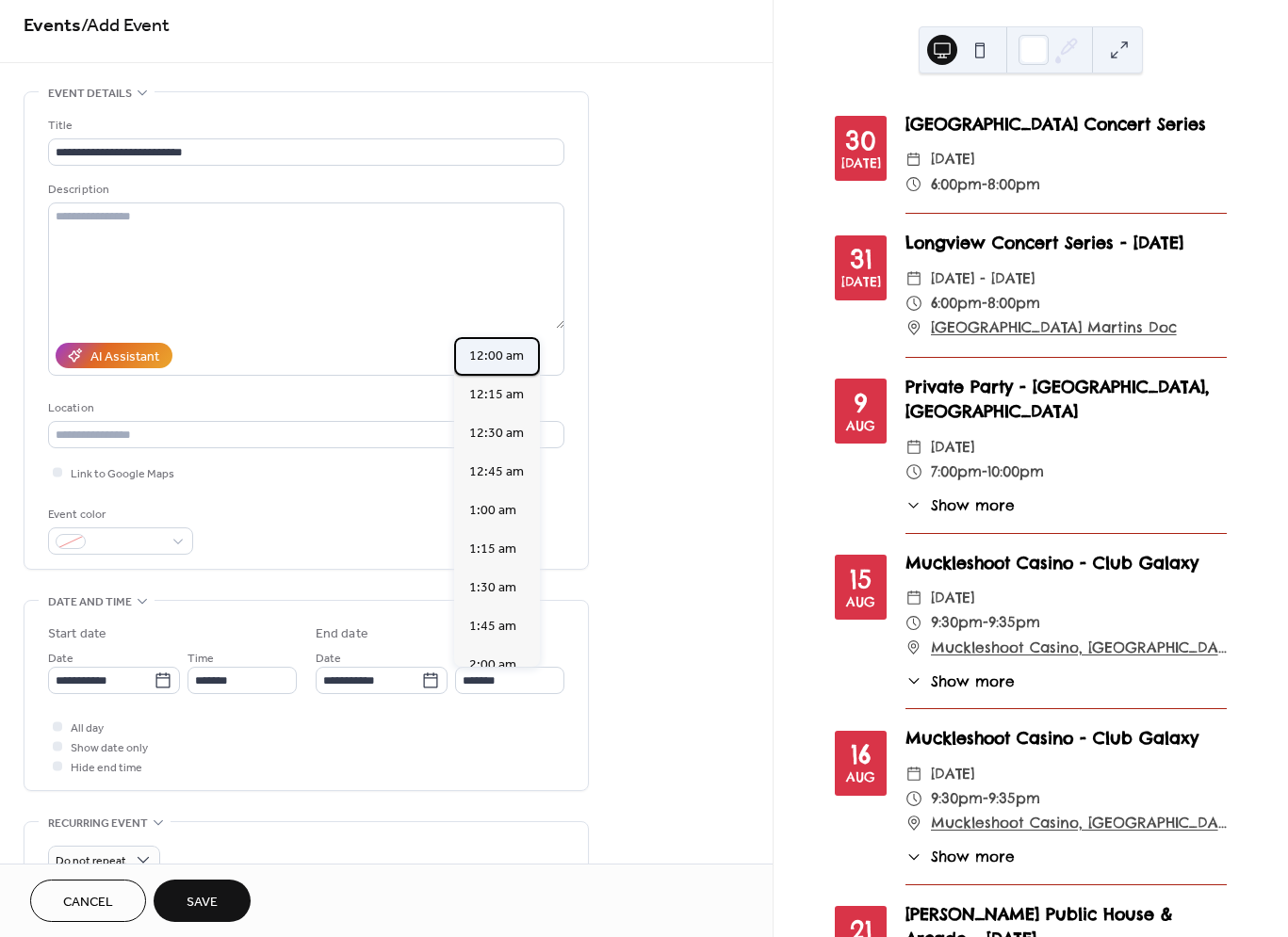click on "12:00 am" at bounding box center [497, 356] 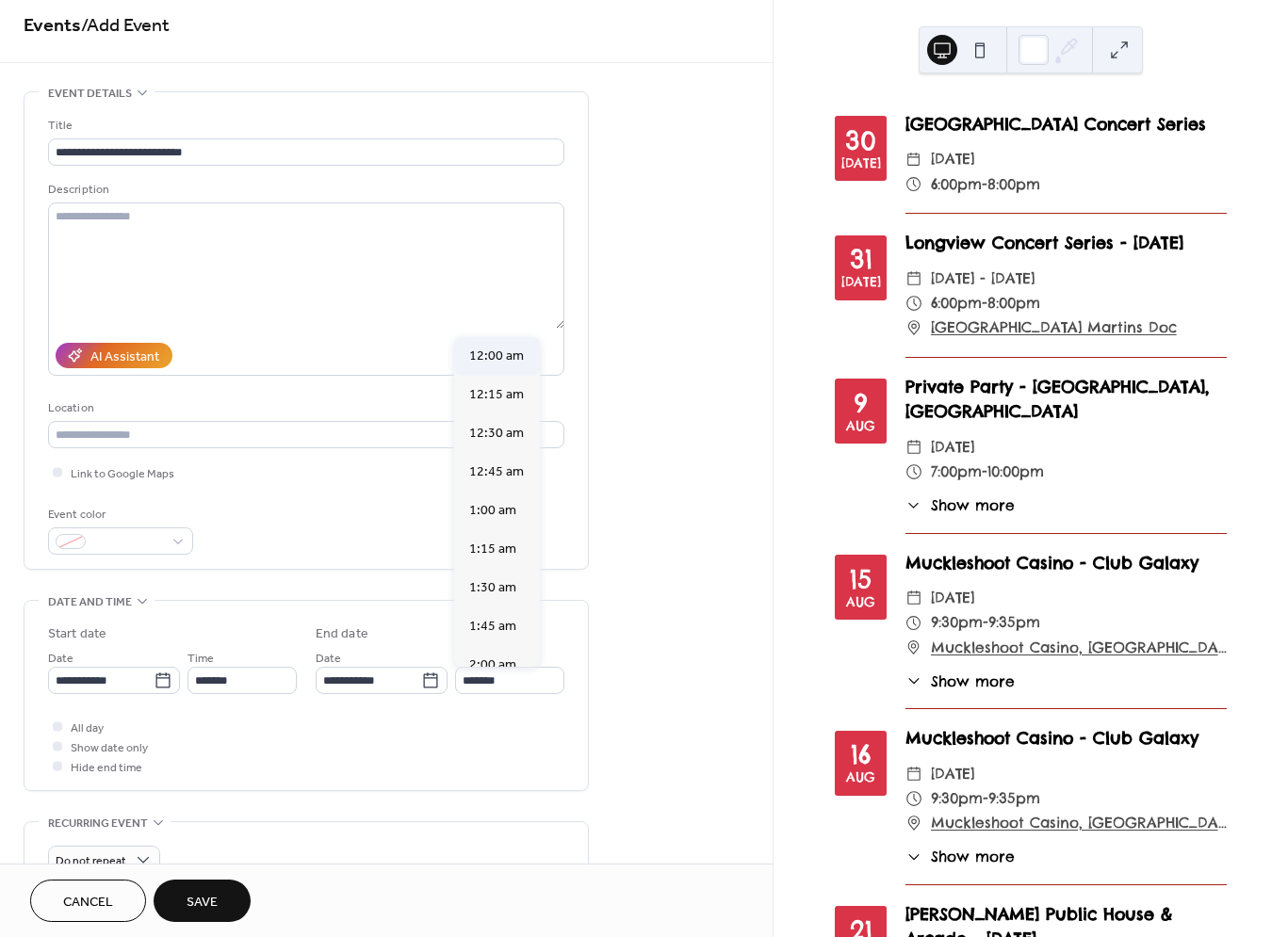 type on "********" 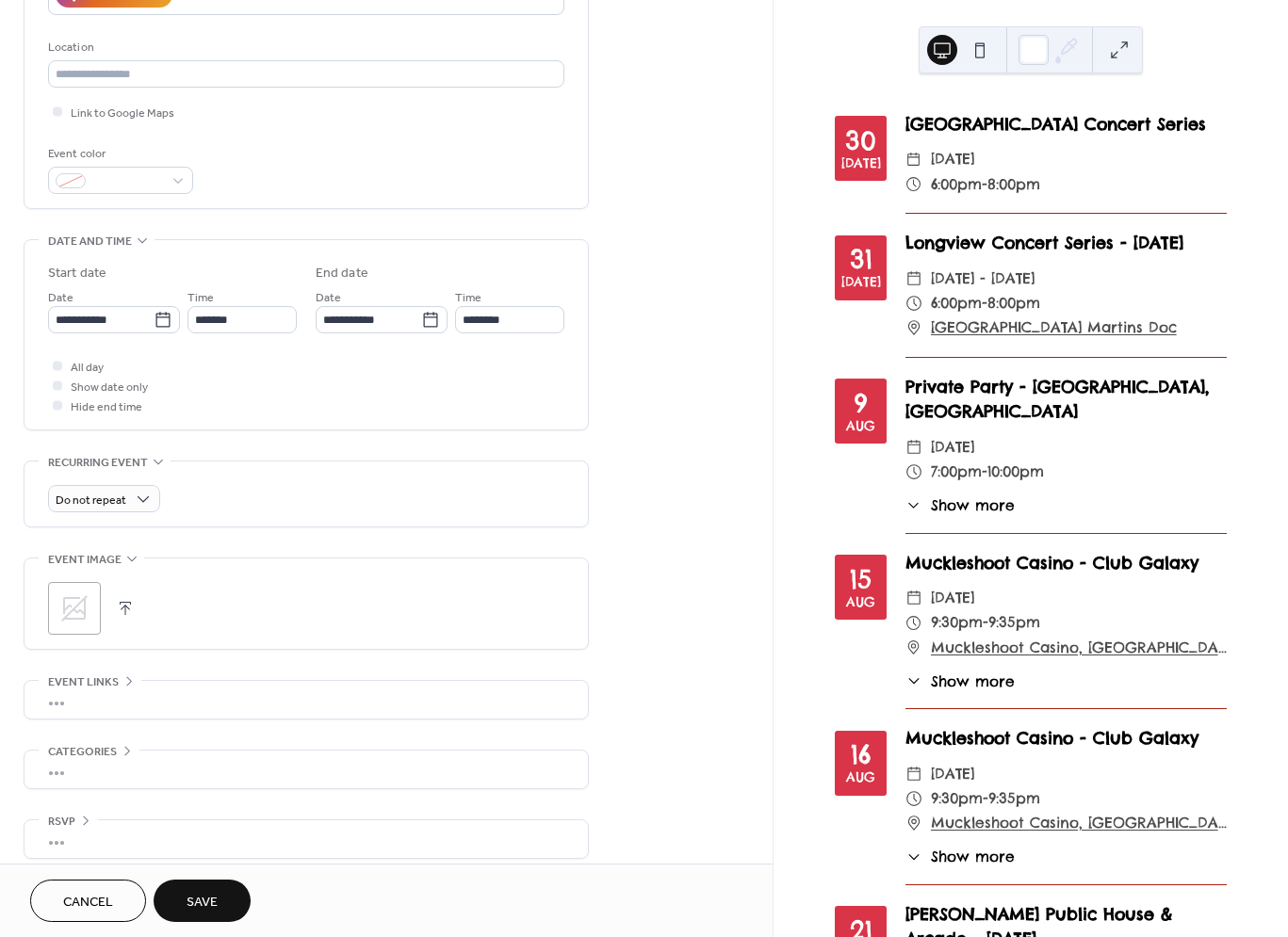 scroll, scrollTop: 388, scrollLeft: 0, axis: vertical 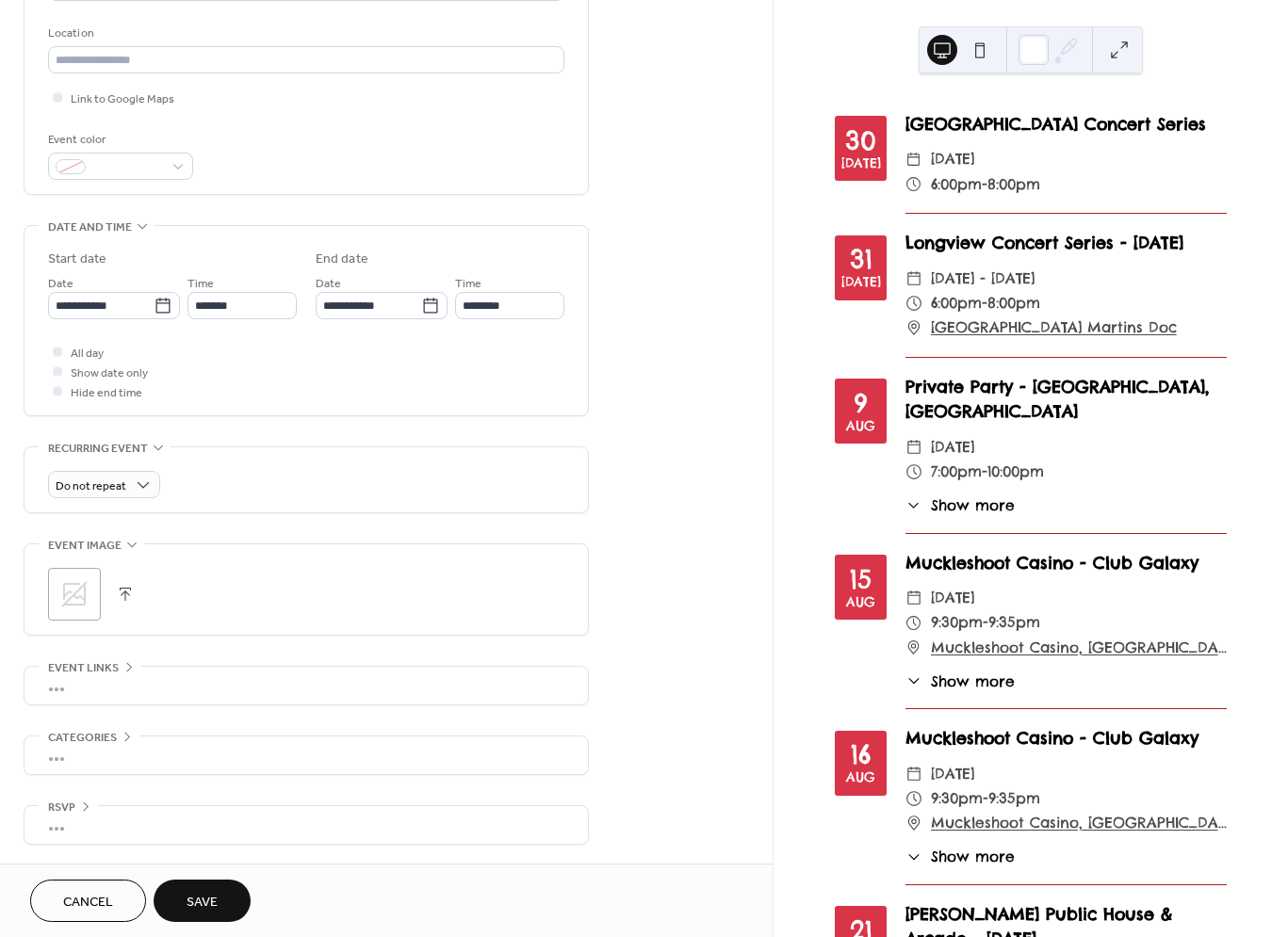 click on "Save" at bounding box center [202, 902] 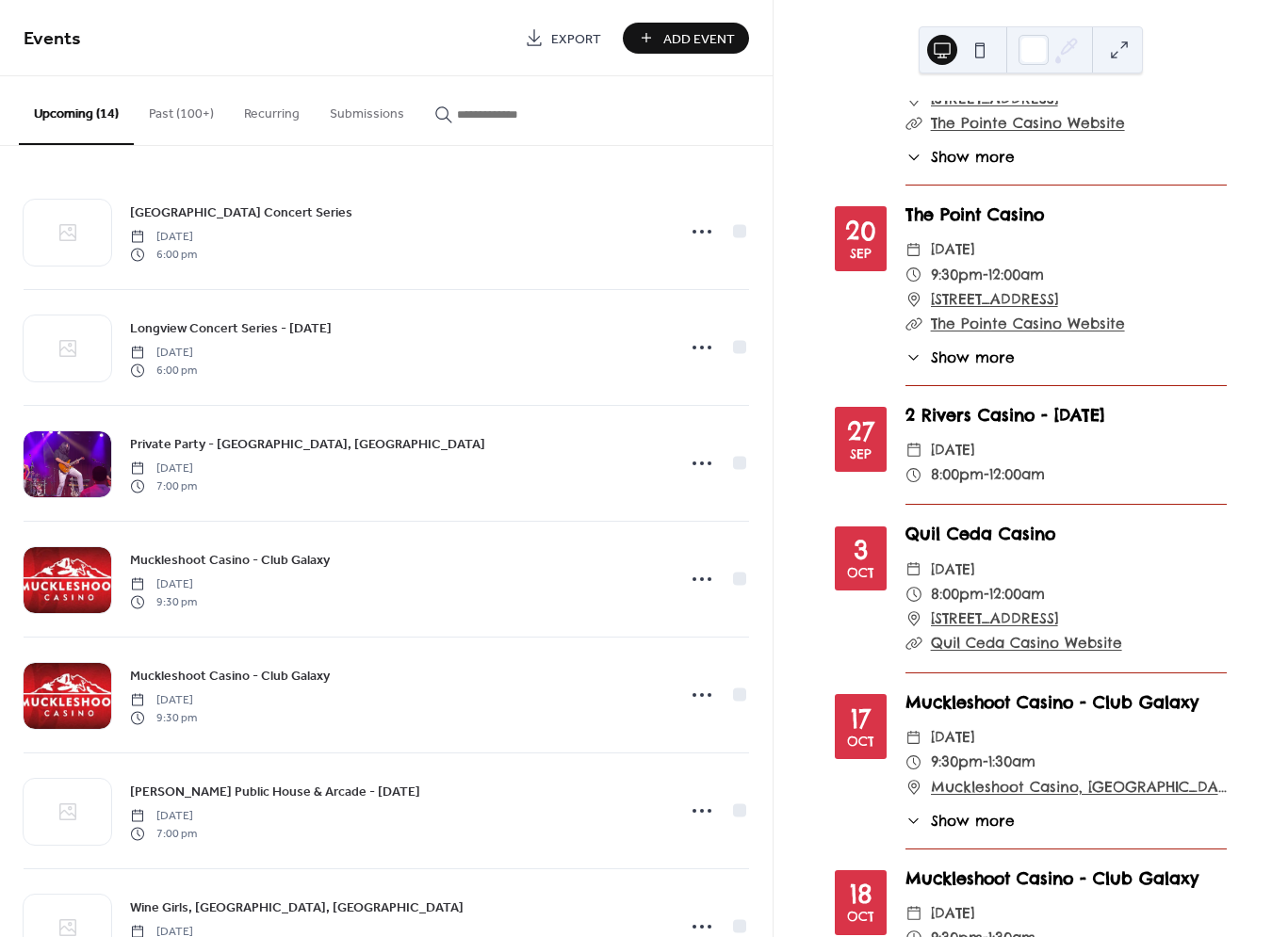 scroll, scrollTop: 1454, scrollLeft: 0, axis: vertical 